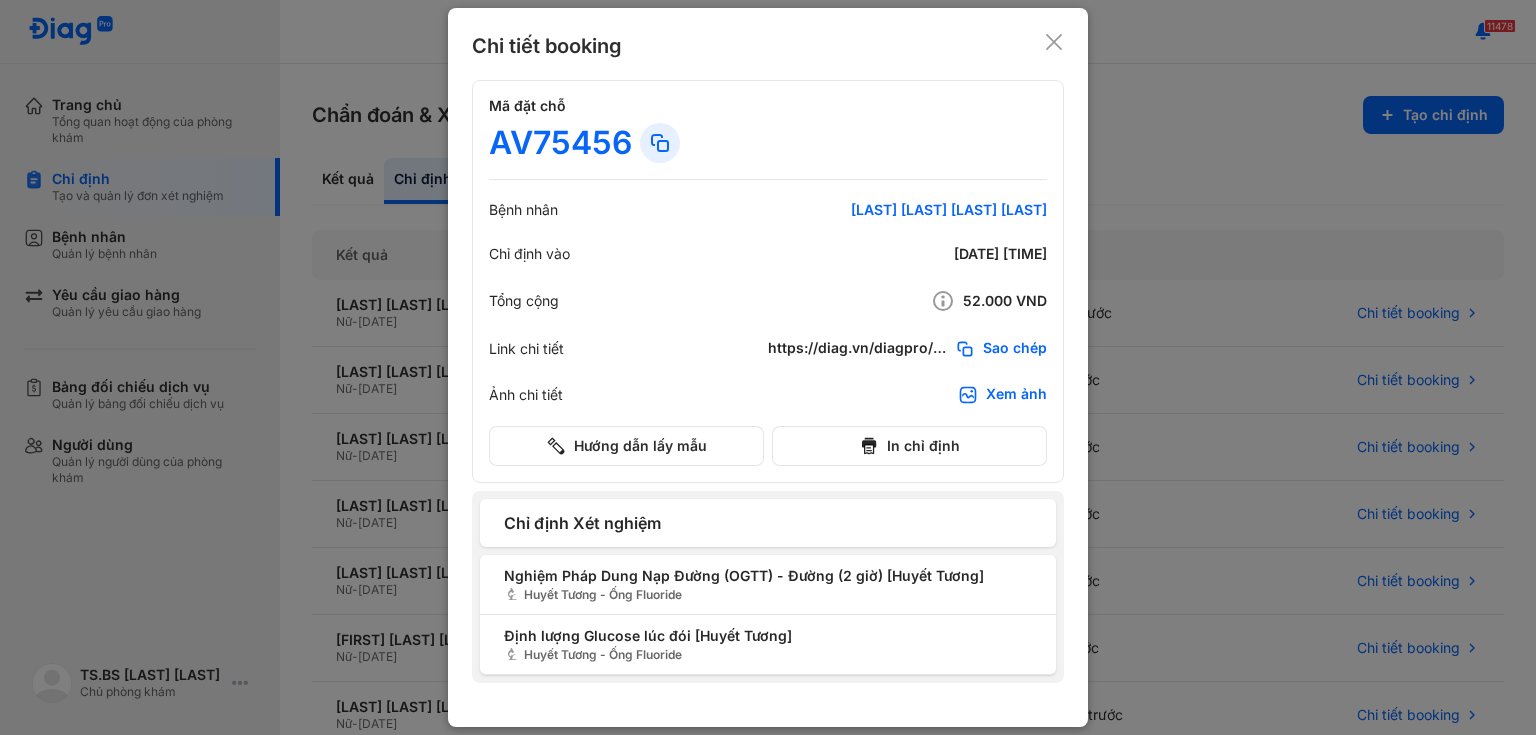 scroll, scrollTop: 0, scrollLeft: 0, axis: both 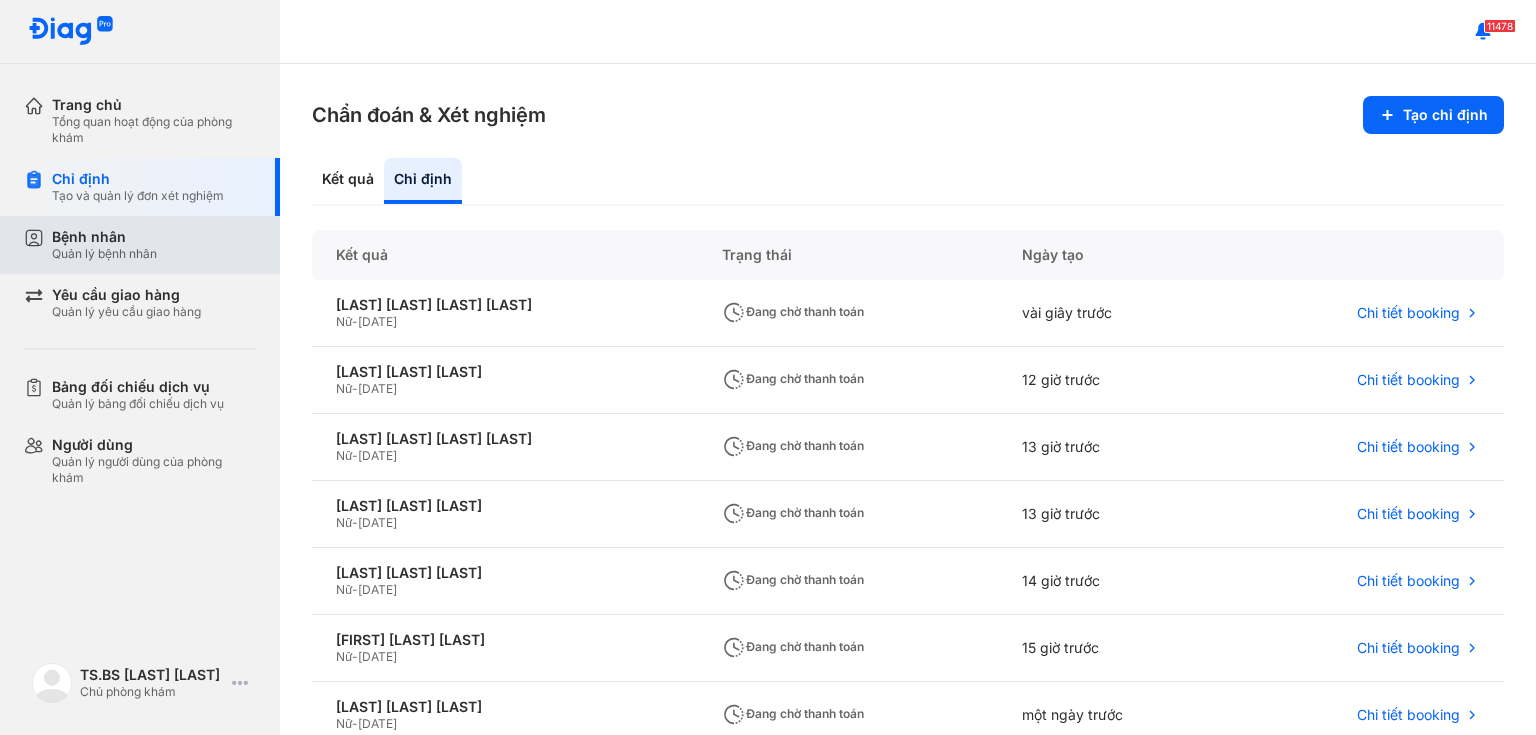 click on "Quản lý bệnh nhân" at bounding box center (104, 254) 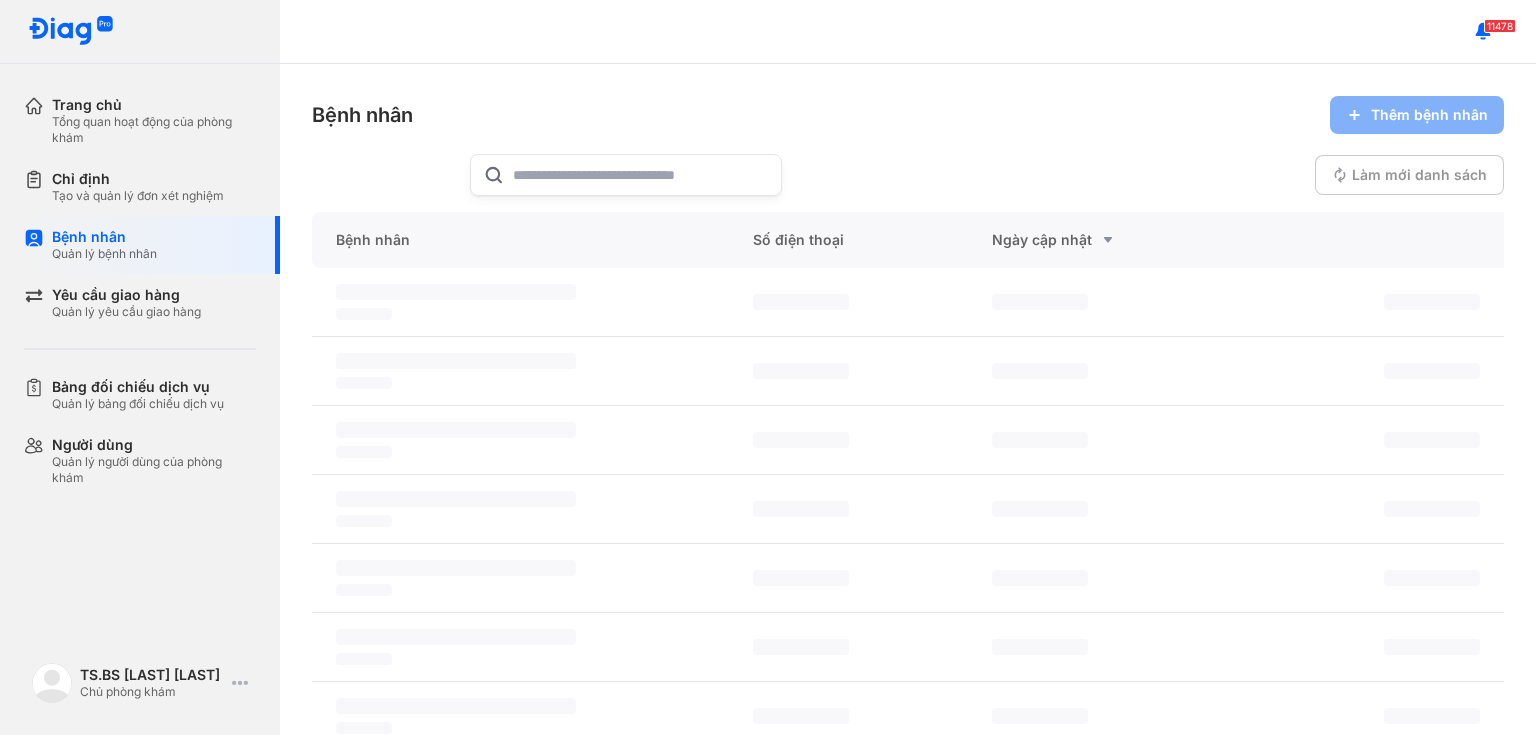 click 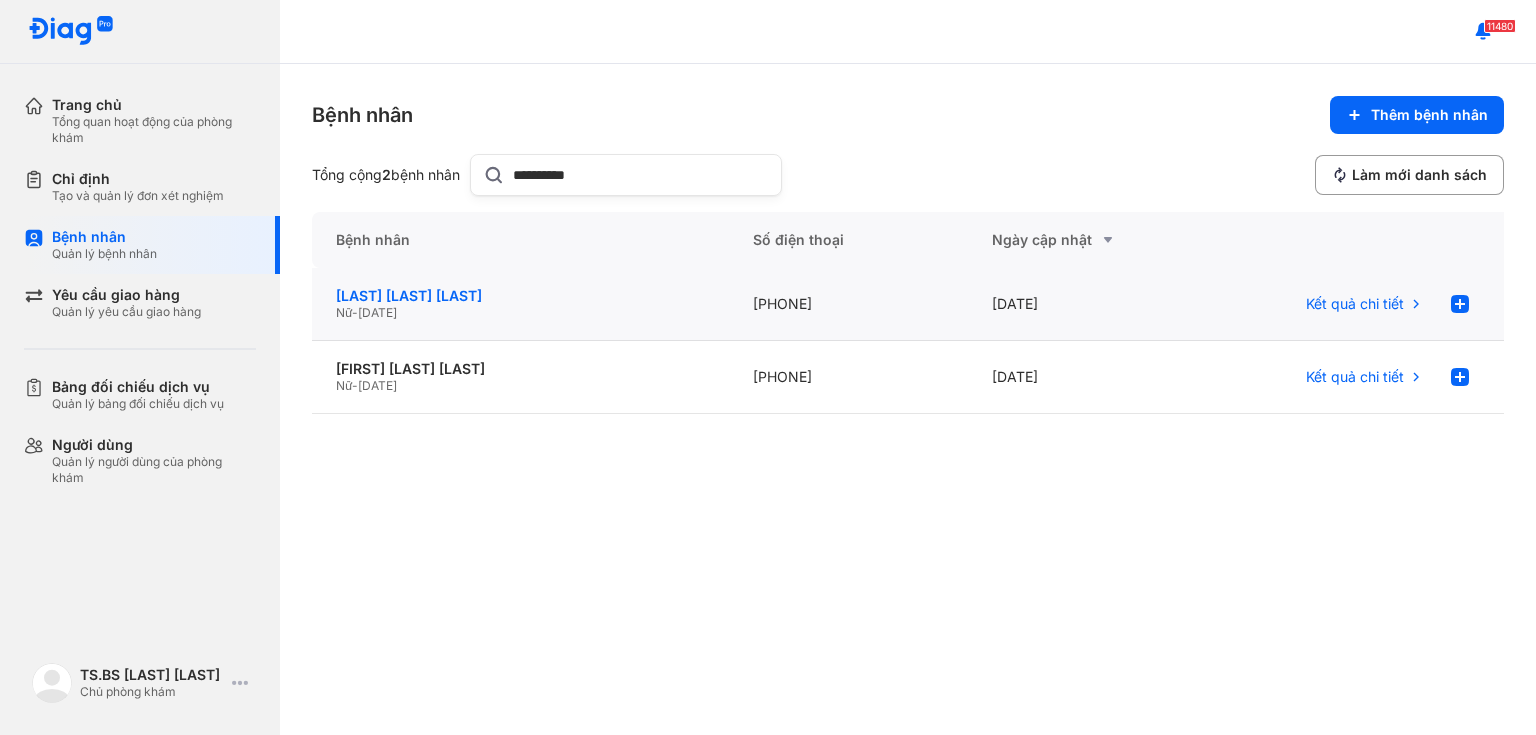 type on "**********" 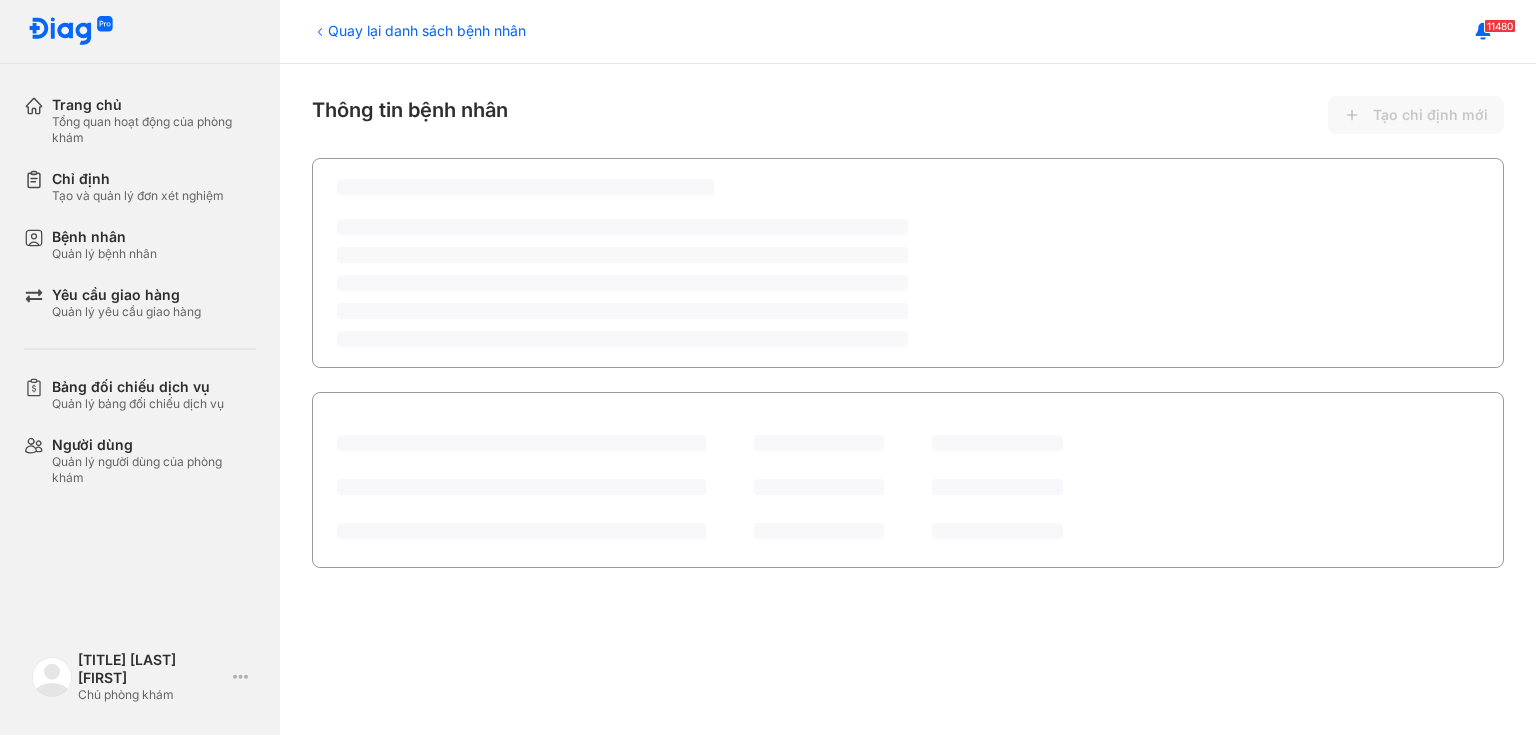scroll, scrollTop: 0, scrollLeft: 0, axis: both 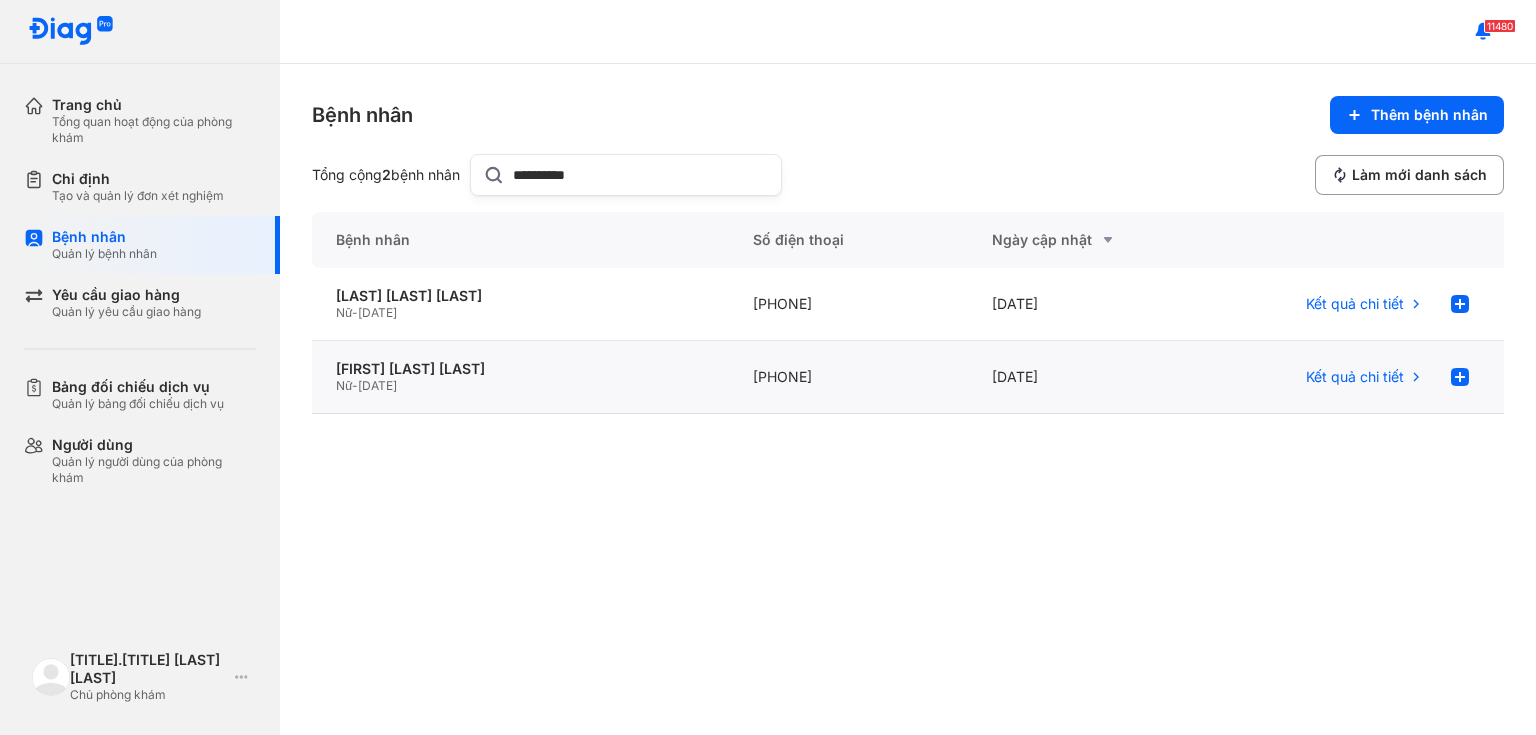 click on "07/11/1981" at bounding box center (377, 385) 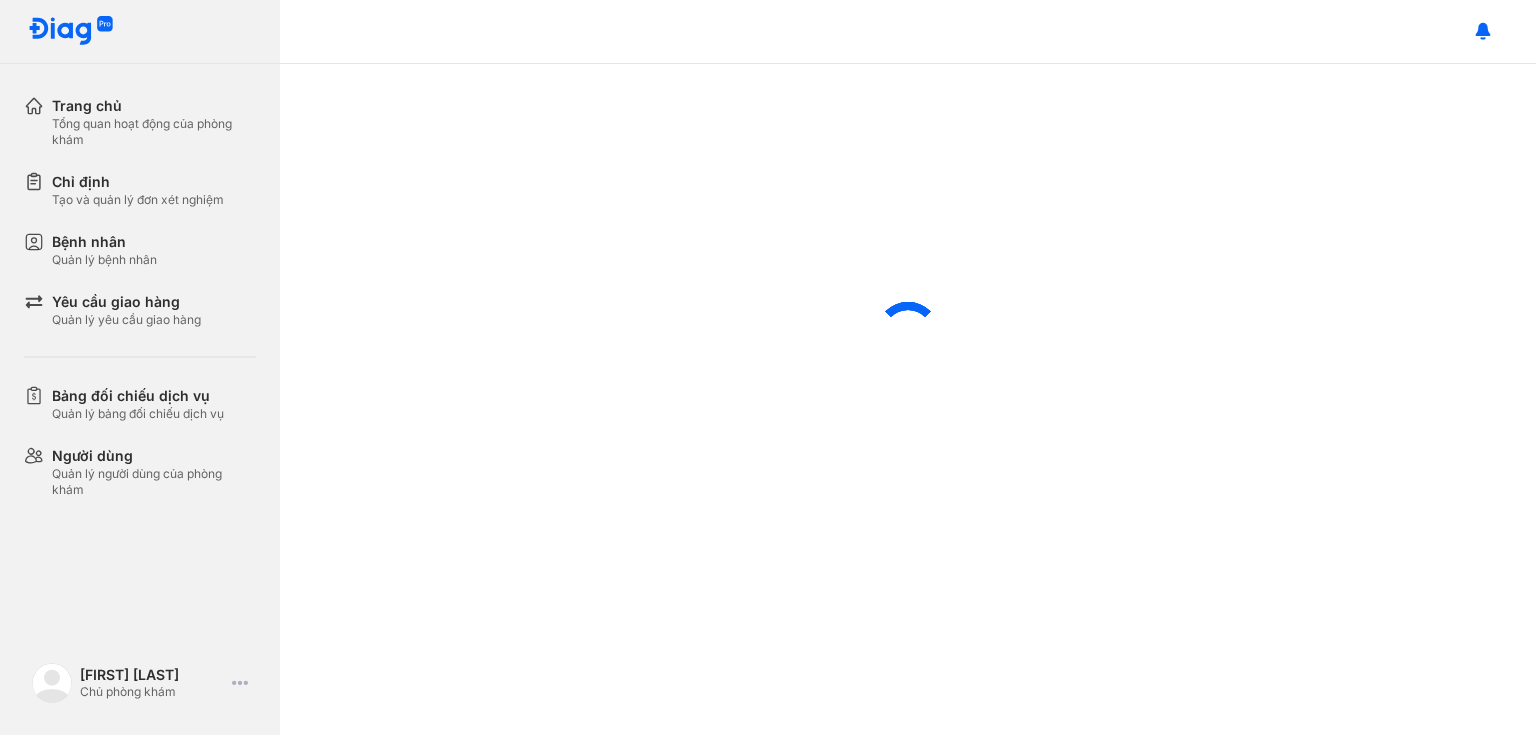 scroll, scrollTop: 0, scrollLeft: 0, axis: both 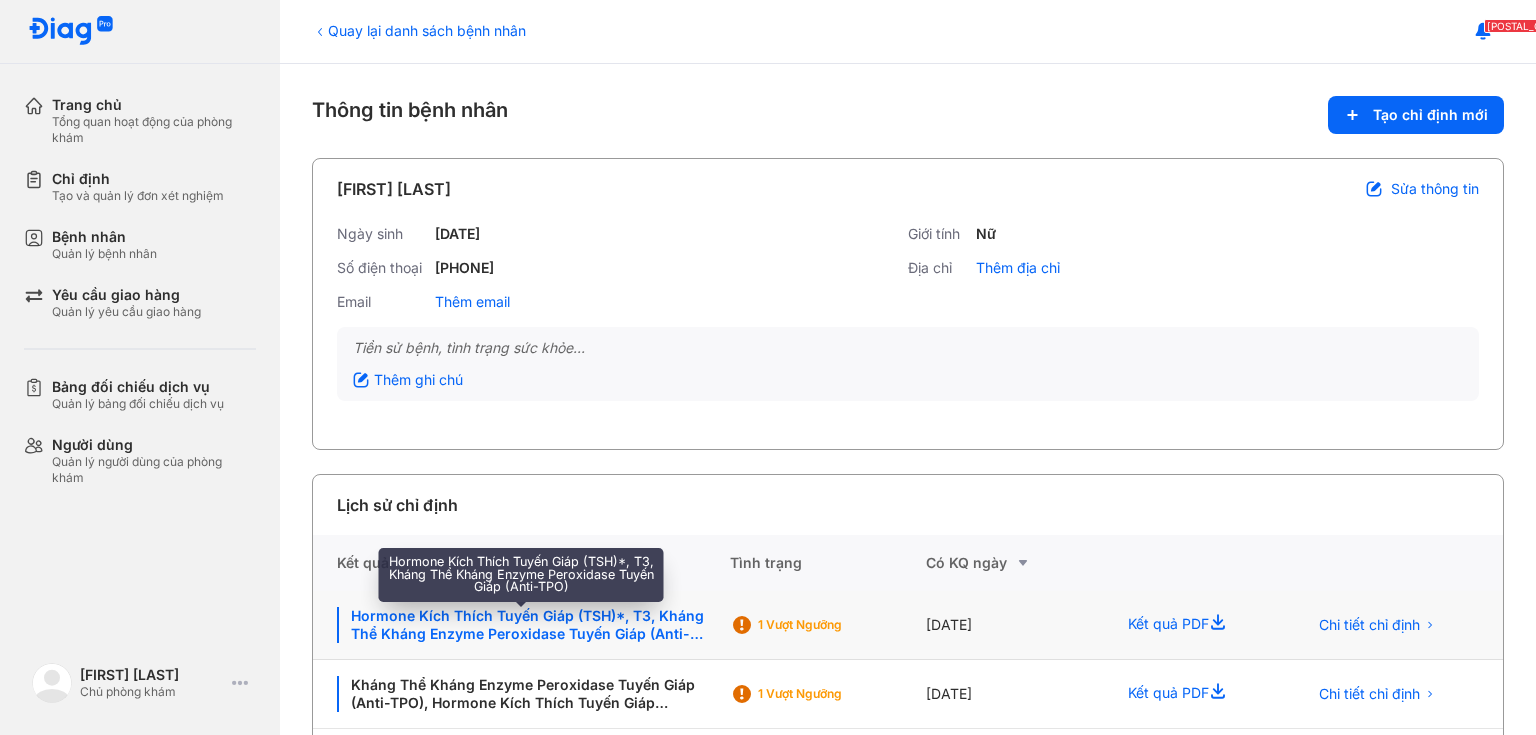 click on "Hormone Kích Thích Tuyến Giáp (TSH)*, T3, Kháng Thể Kháng Enzyme Peroxidase Tuyến Giáp (Anti-TPO)" 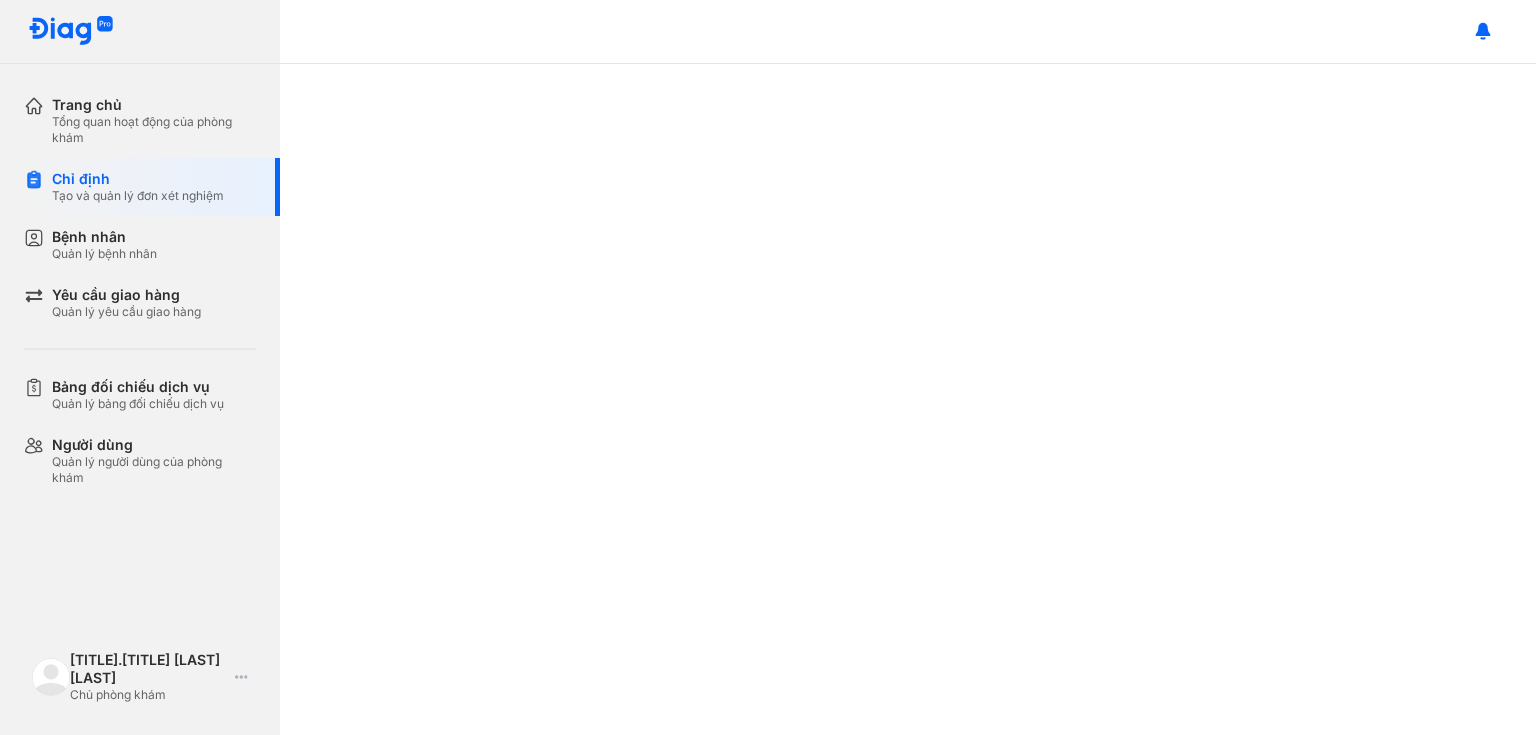 scroll, scrollTop: 0, scrollLeft: 0, axis: both 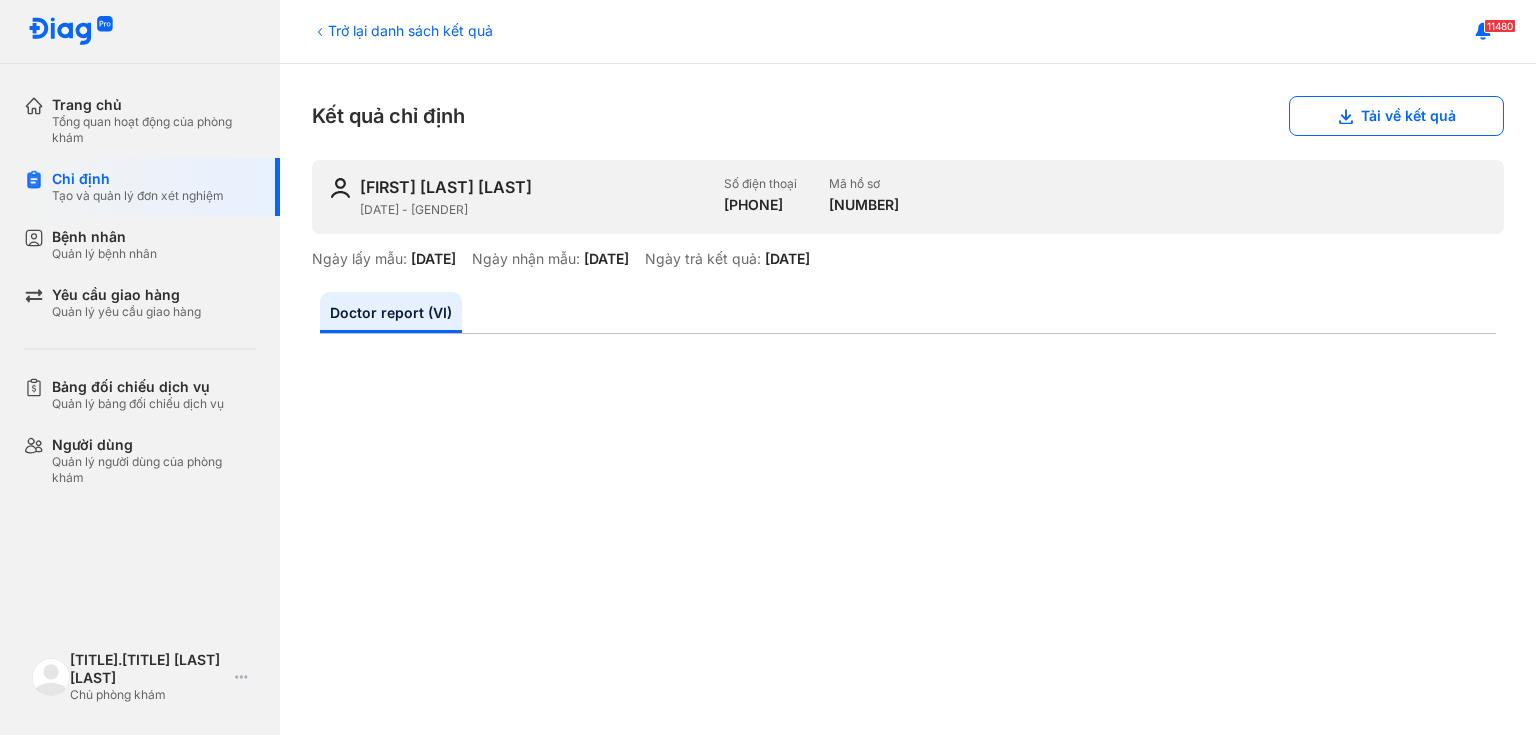 click 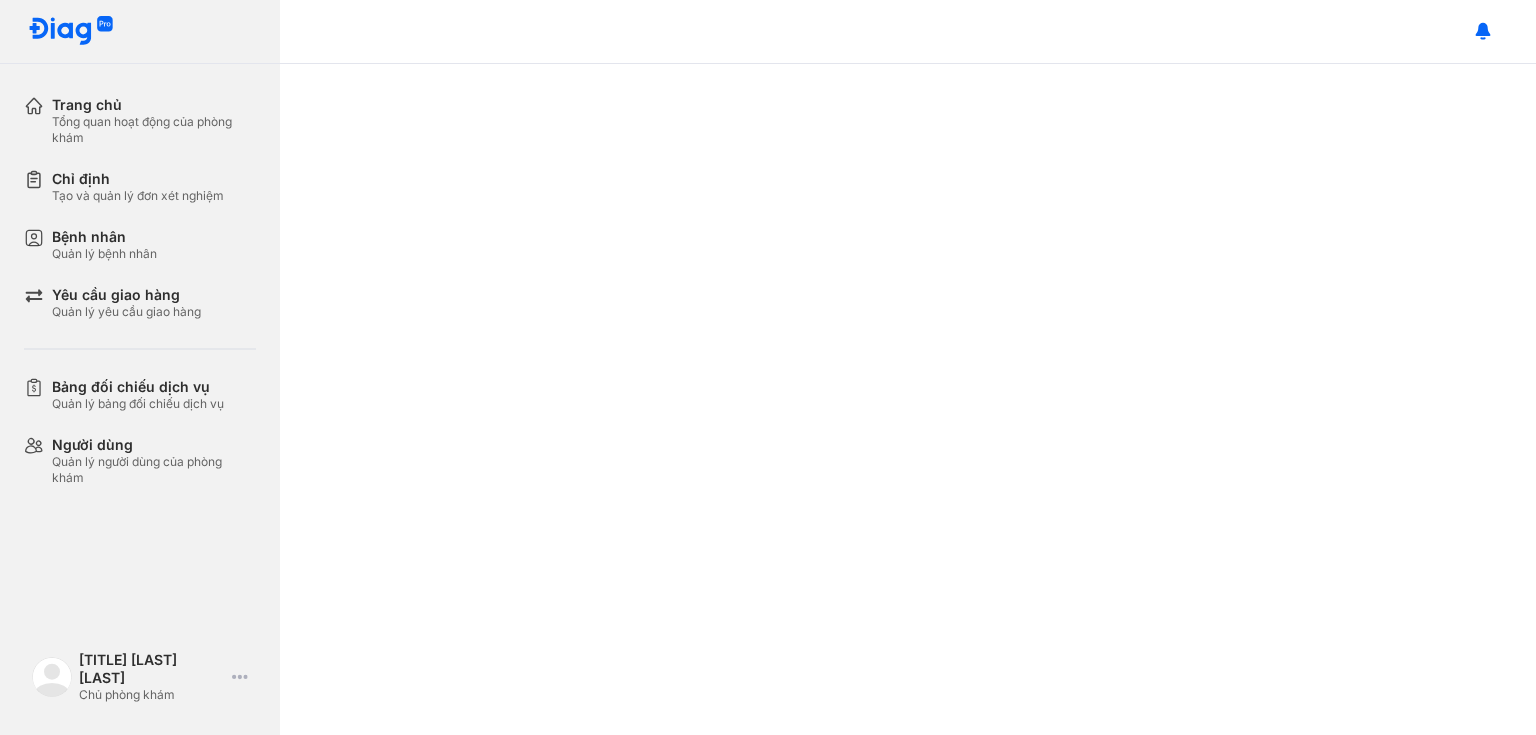 scroll, scrollTop: 0, scrollLeft: 0, axis: both 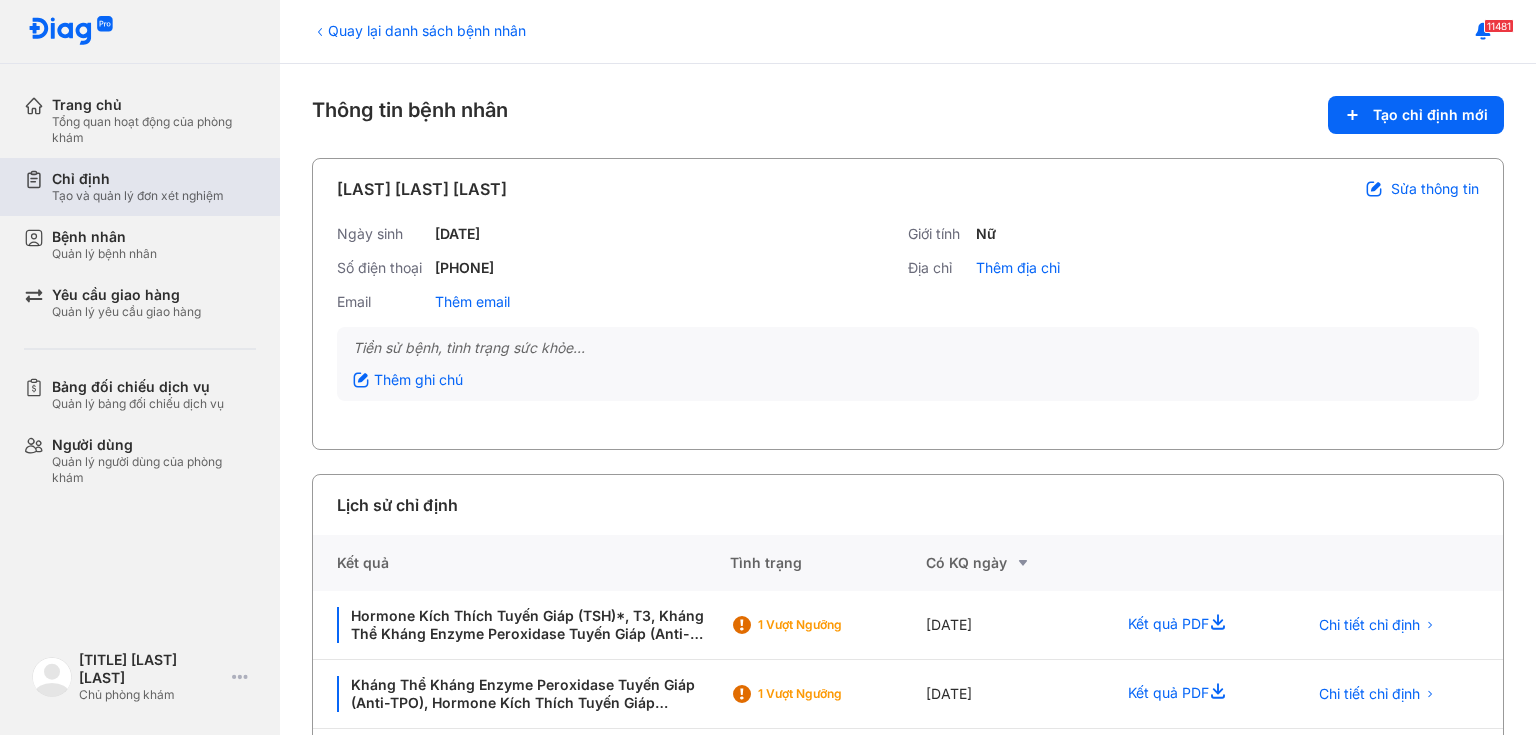 click on "Chỉ định" at bounding box center (138, 179) 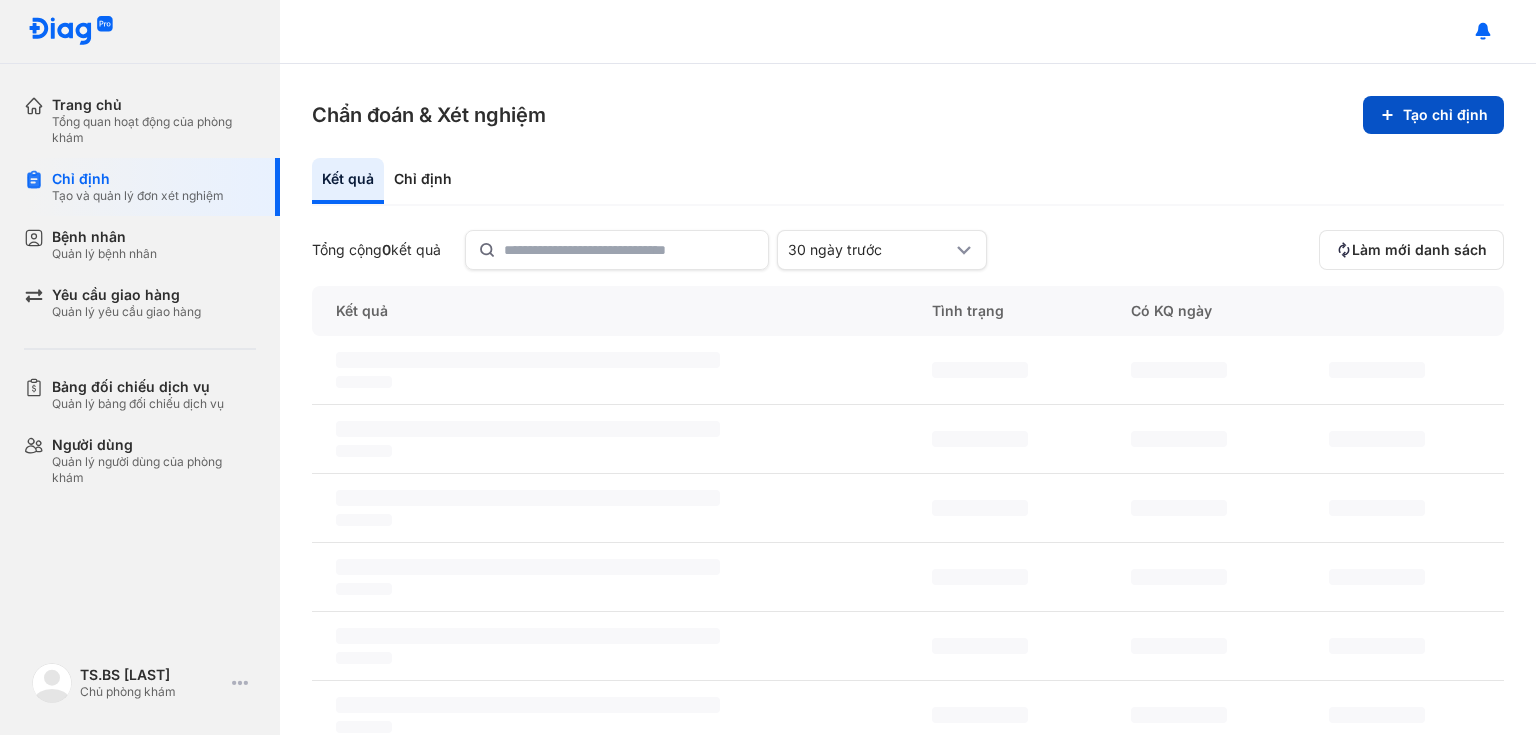 scroll, scrollTop: 0, scrollLeft: 0, axis: both 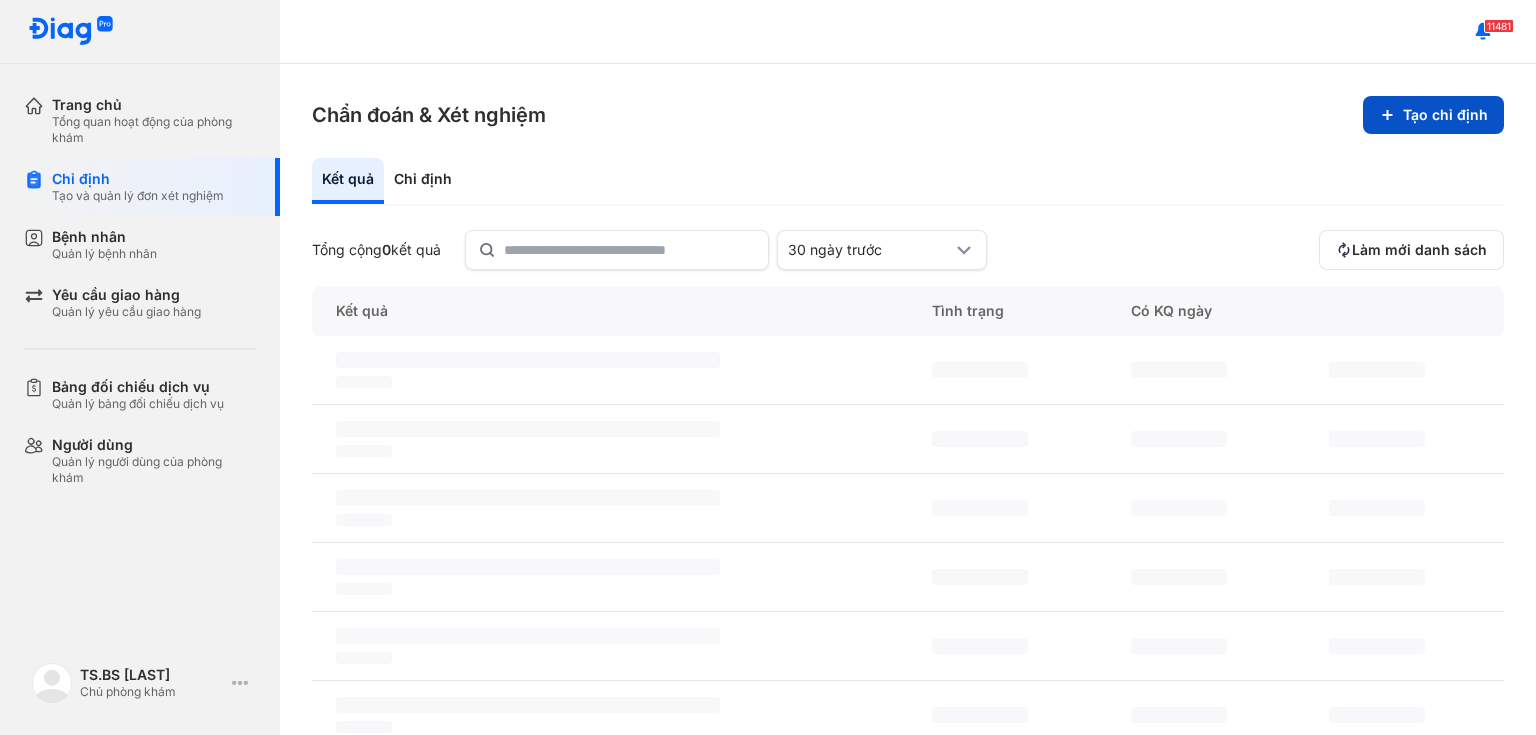 click on "Tạo chỉ định" at bounding box center [1433, 115] 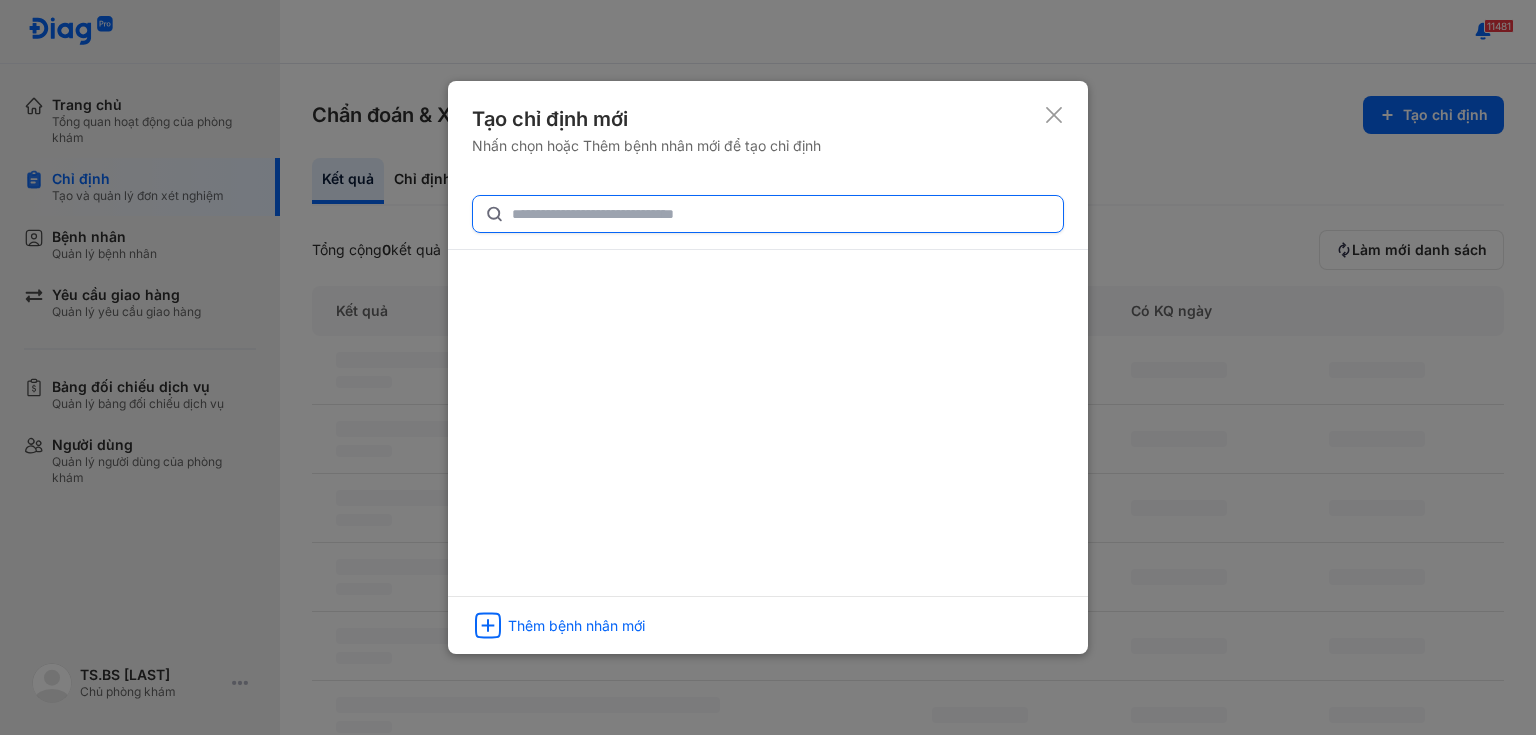 click 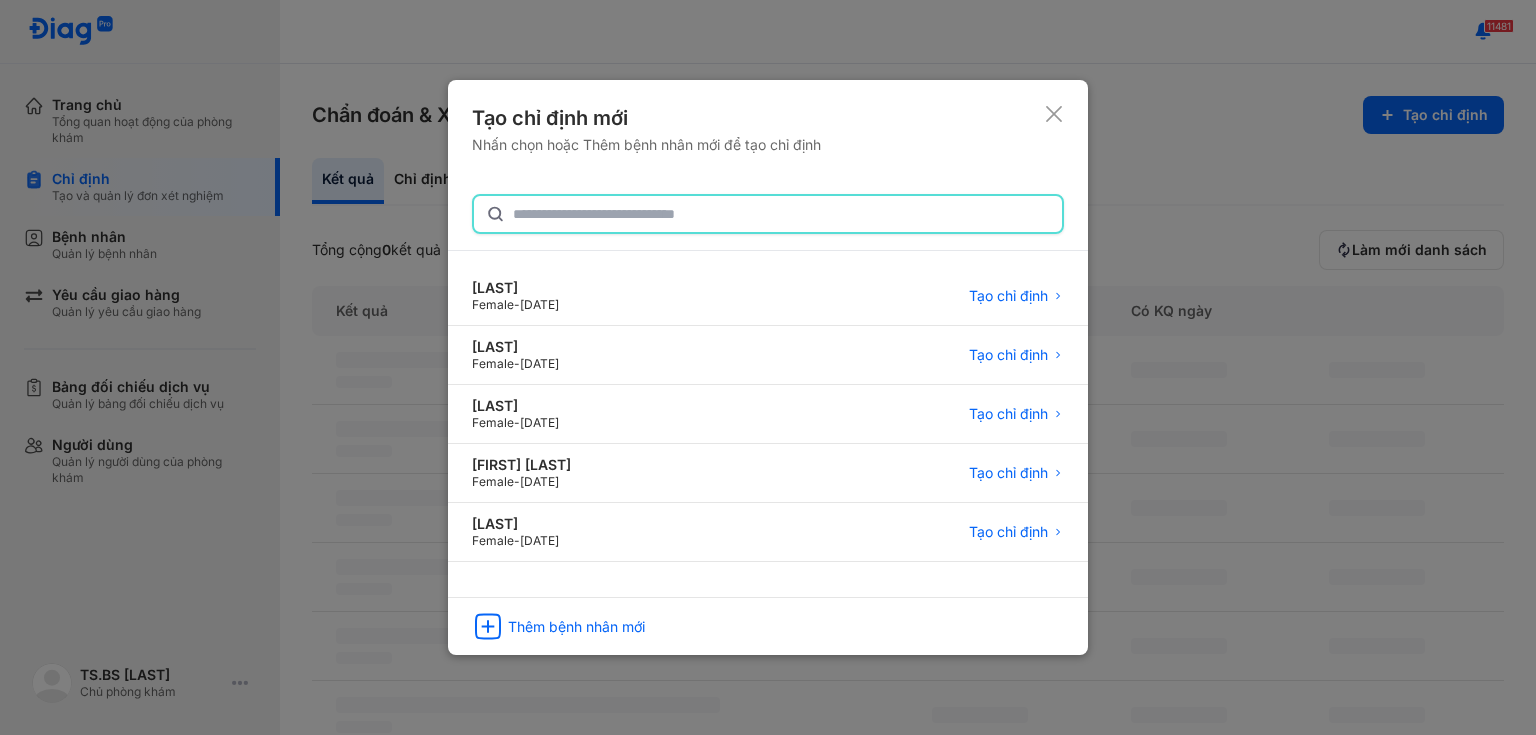 paste on "**********" 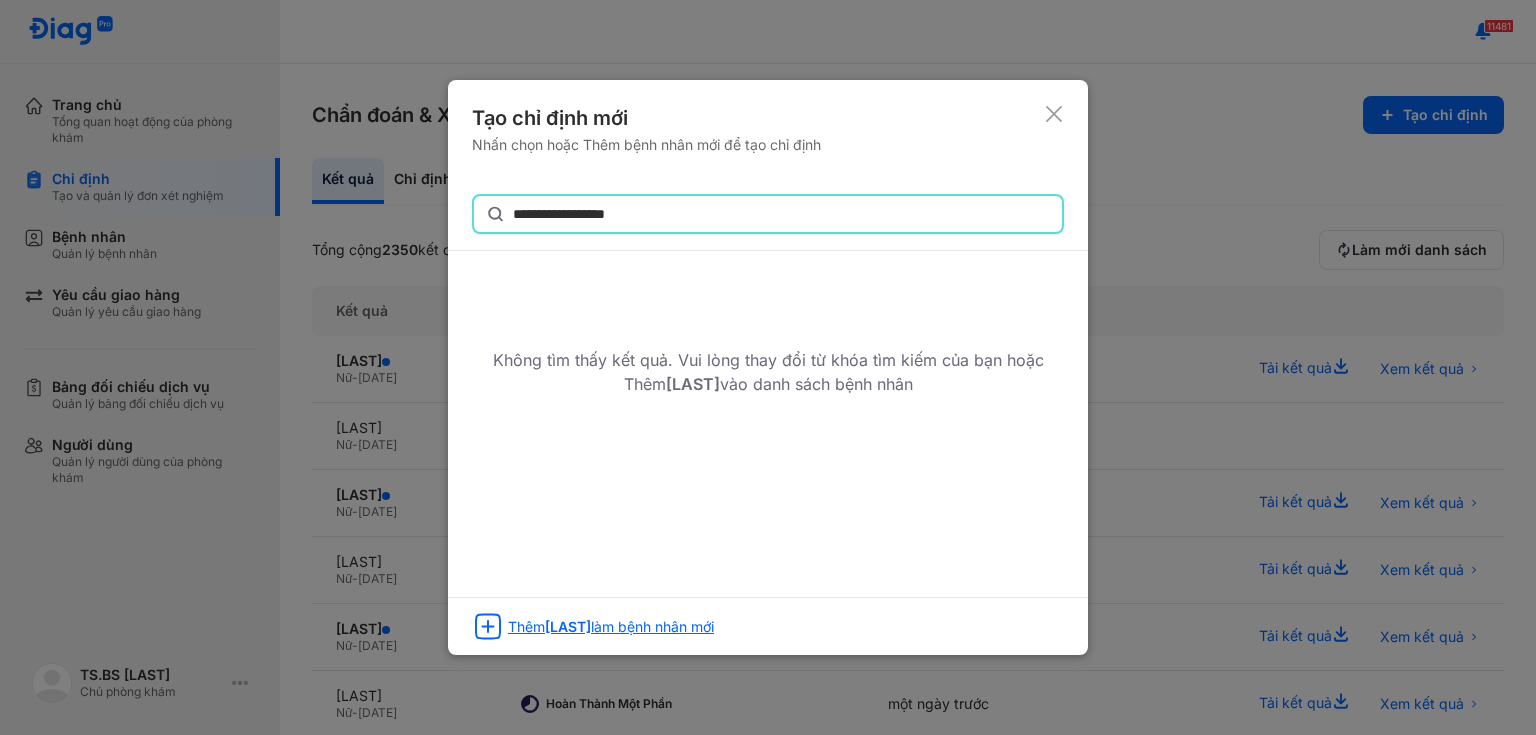 type on "**********" 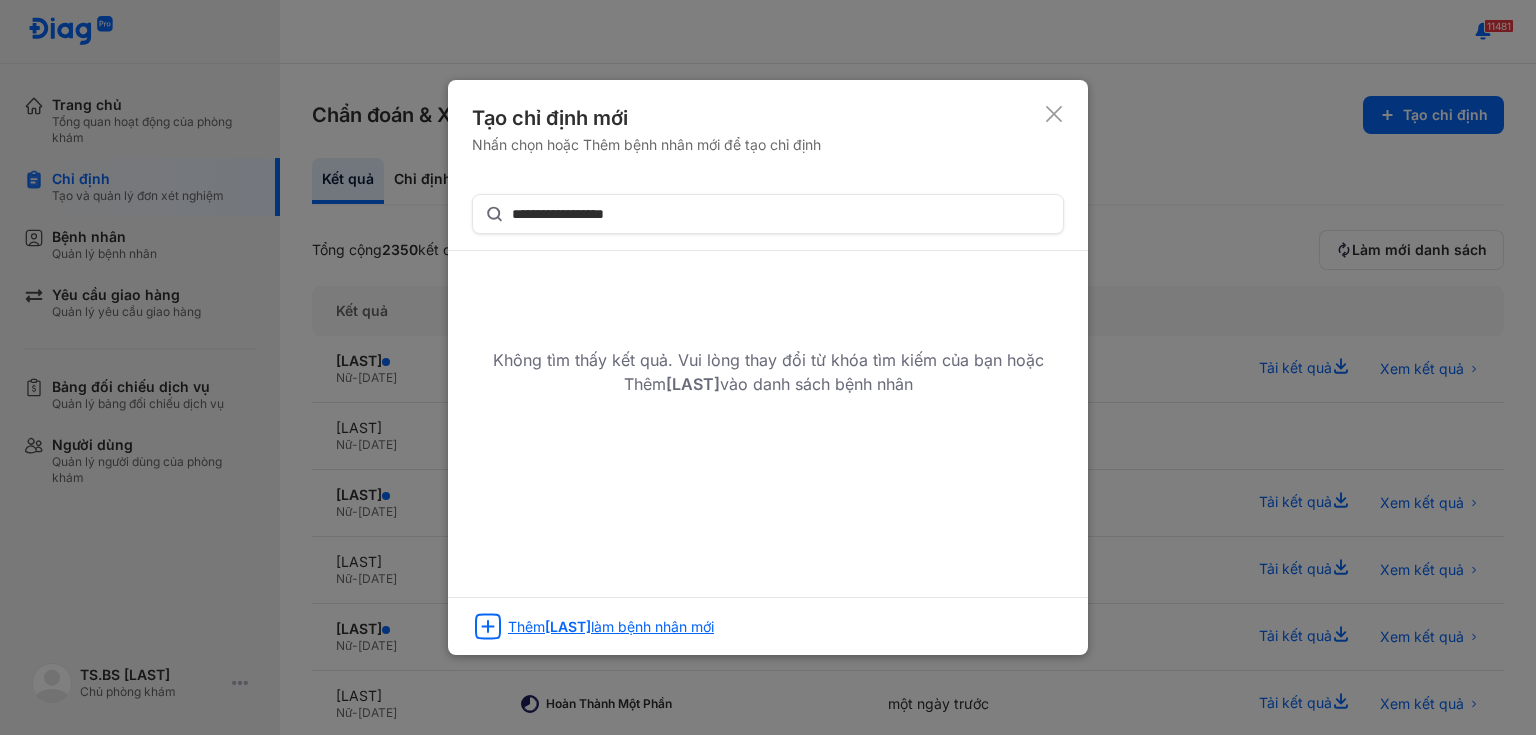 click on "Thêm  NGUYỄN THỊ HOÀI MỸ
làm bệnh nhân mới" 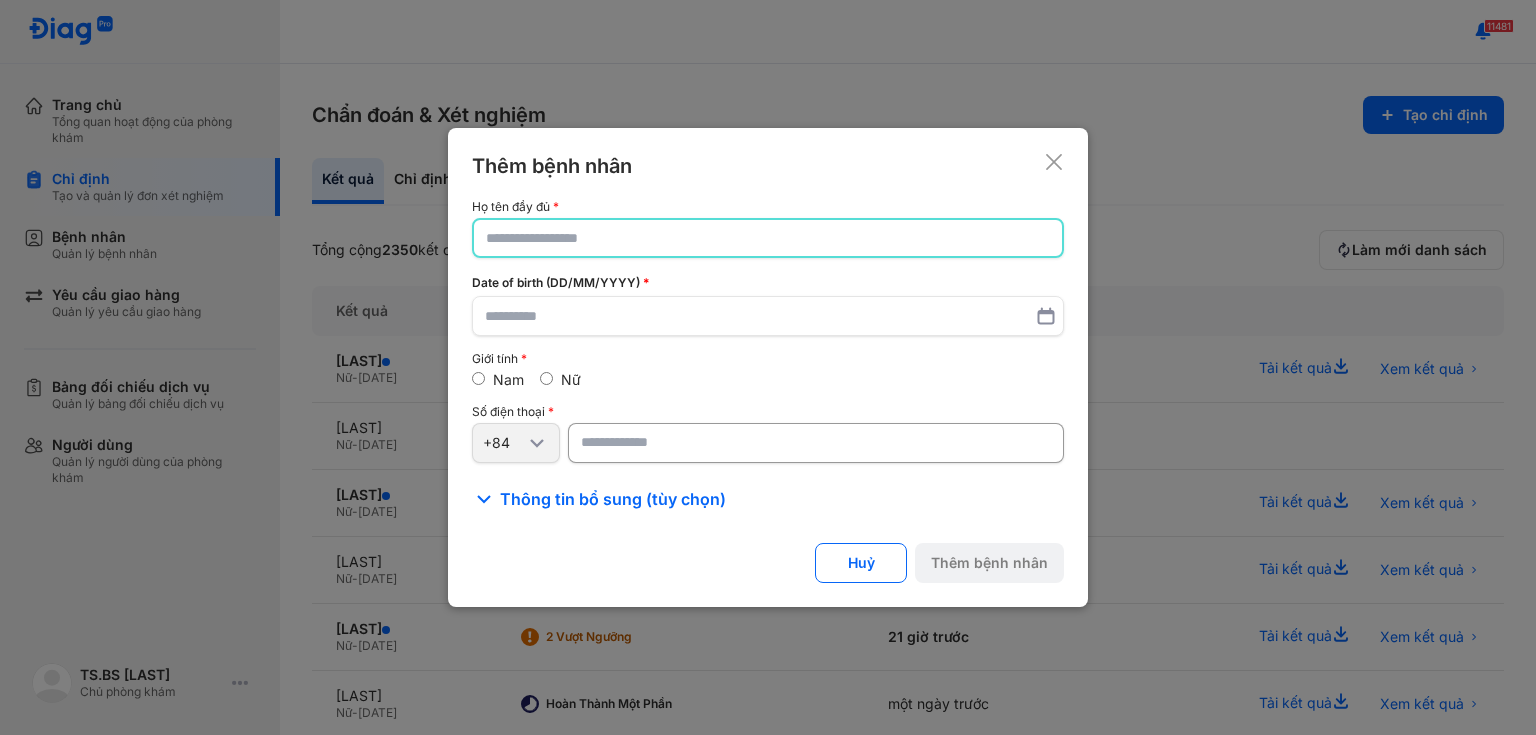 click 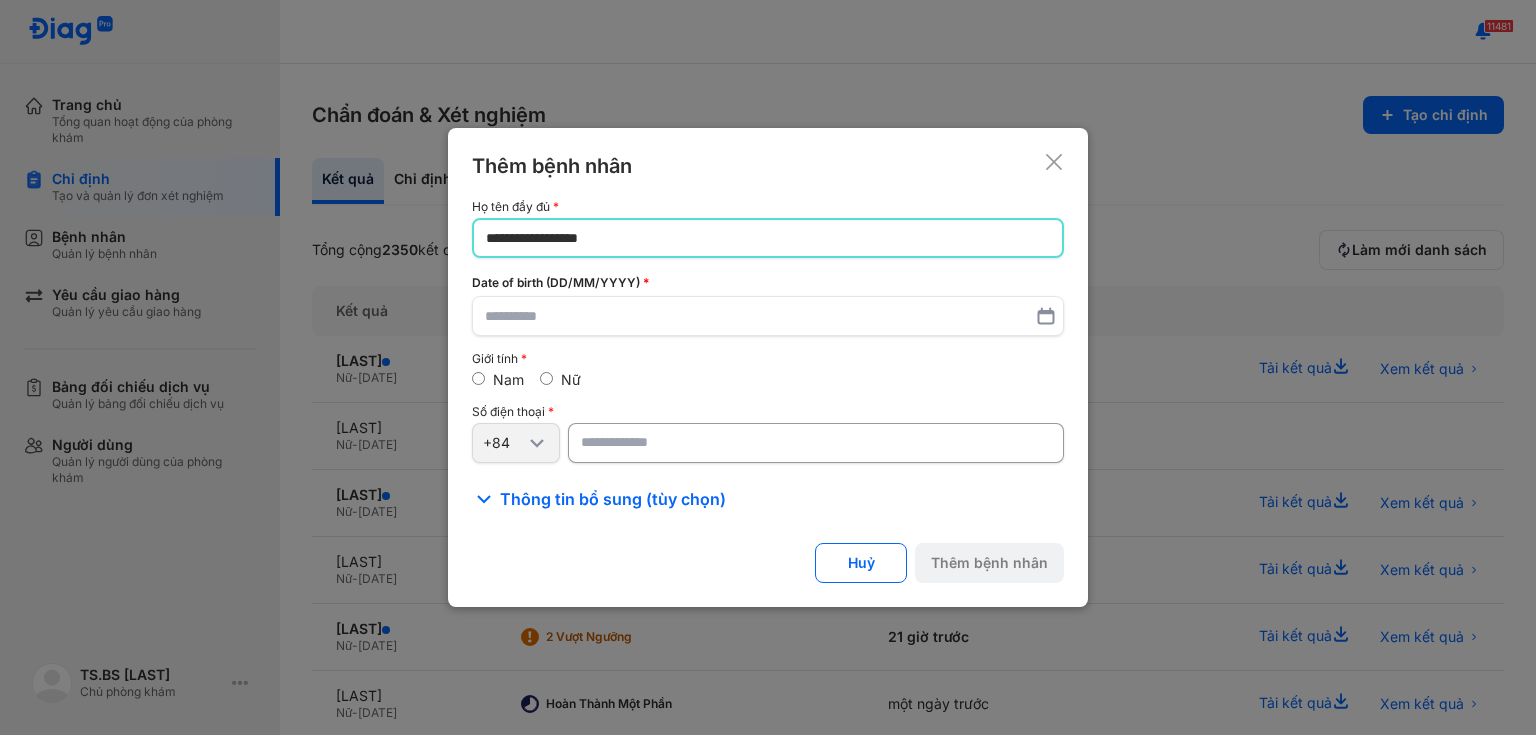 type on "**********" 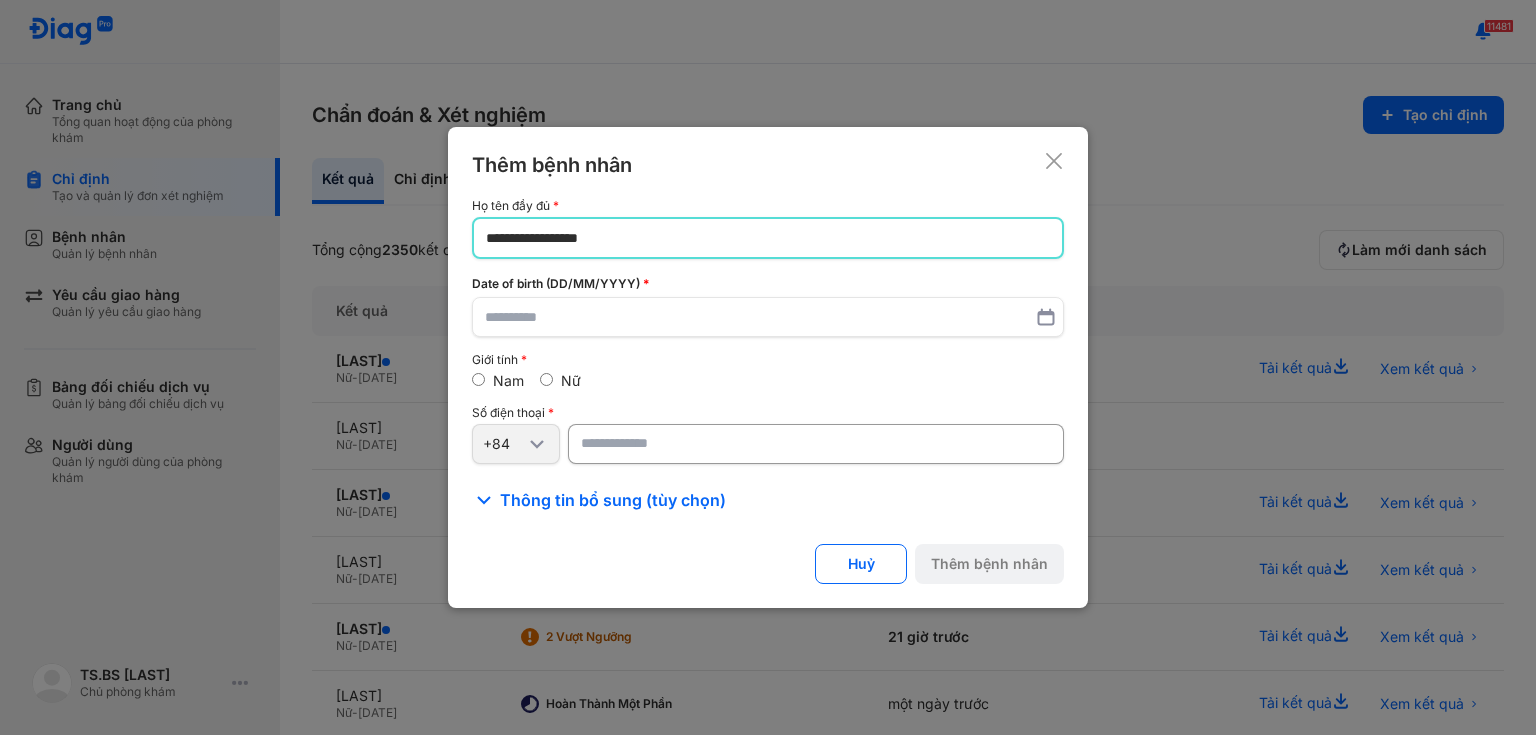 click on "Nam Nữ" at bounding box center [768, 381] 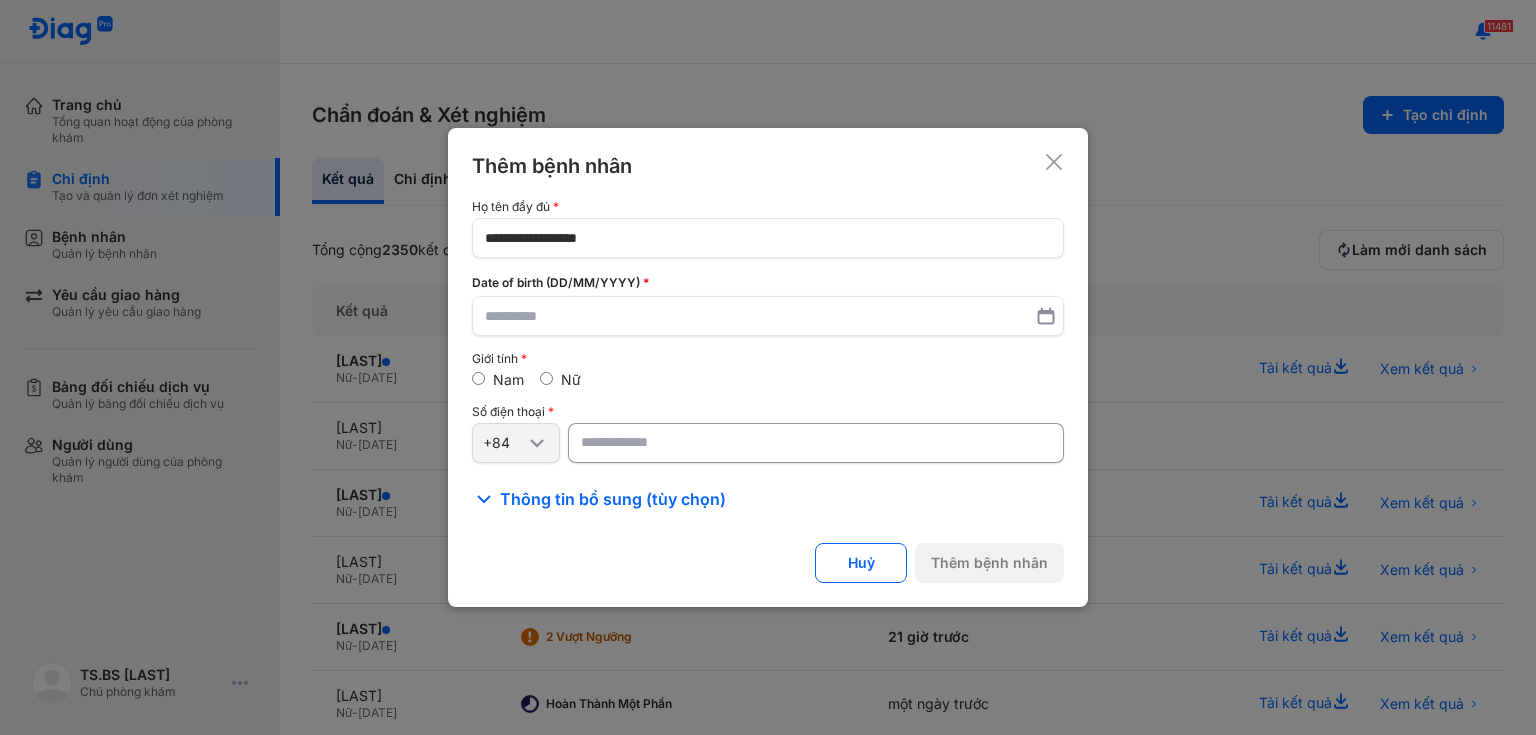 click at bounding box center [816, 443] 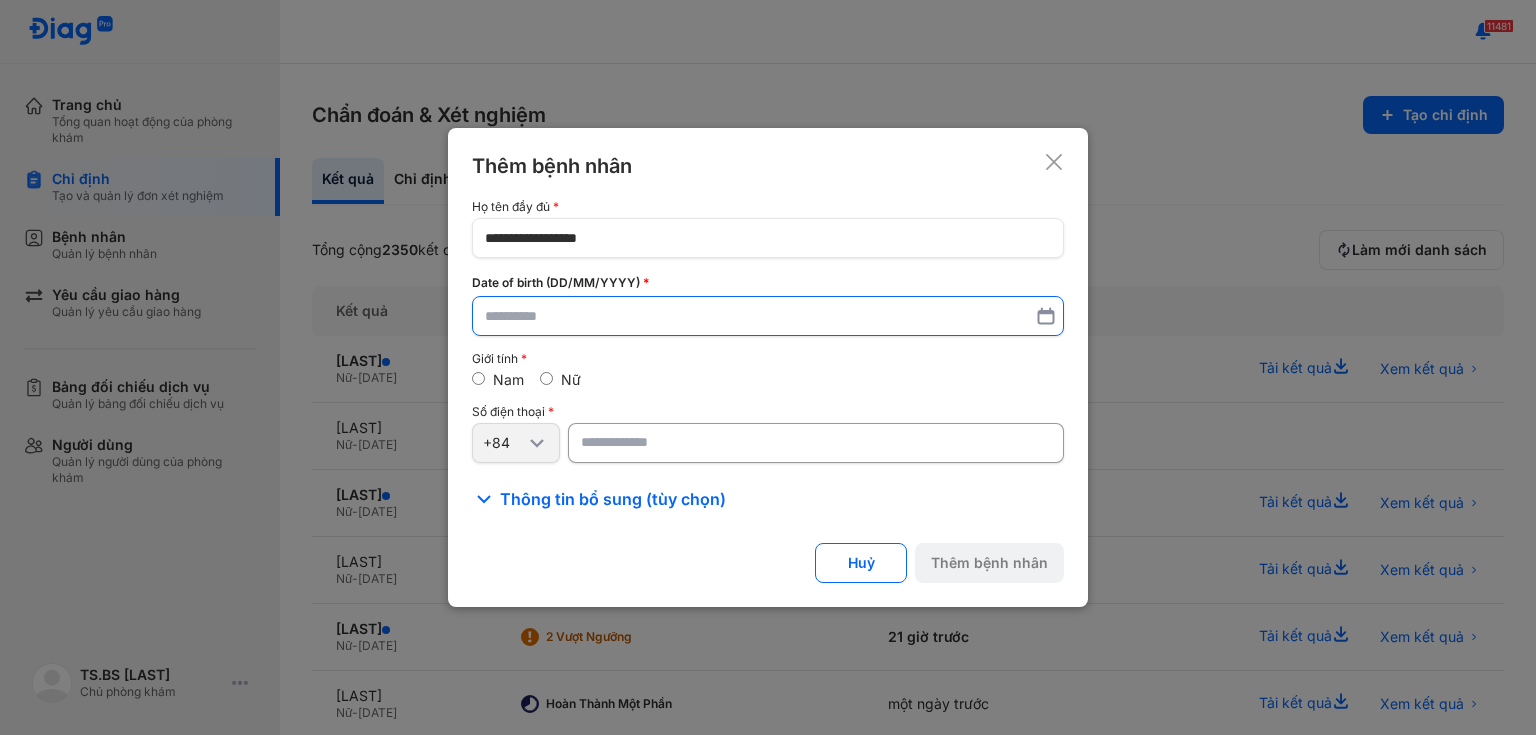 type on "**********" 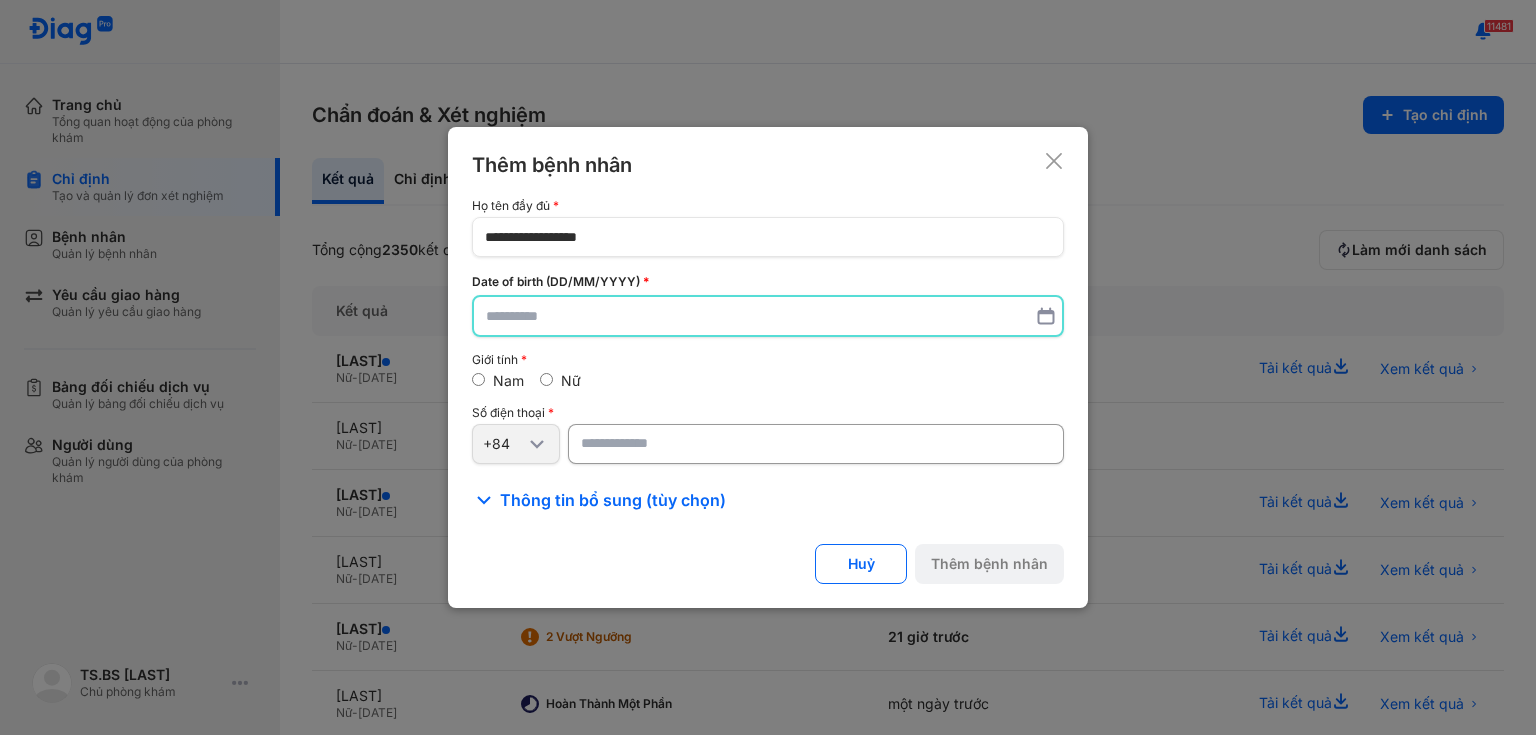 click at bounding box center [768, 316] 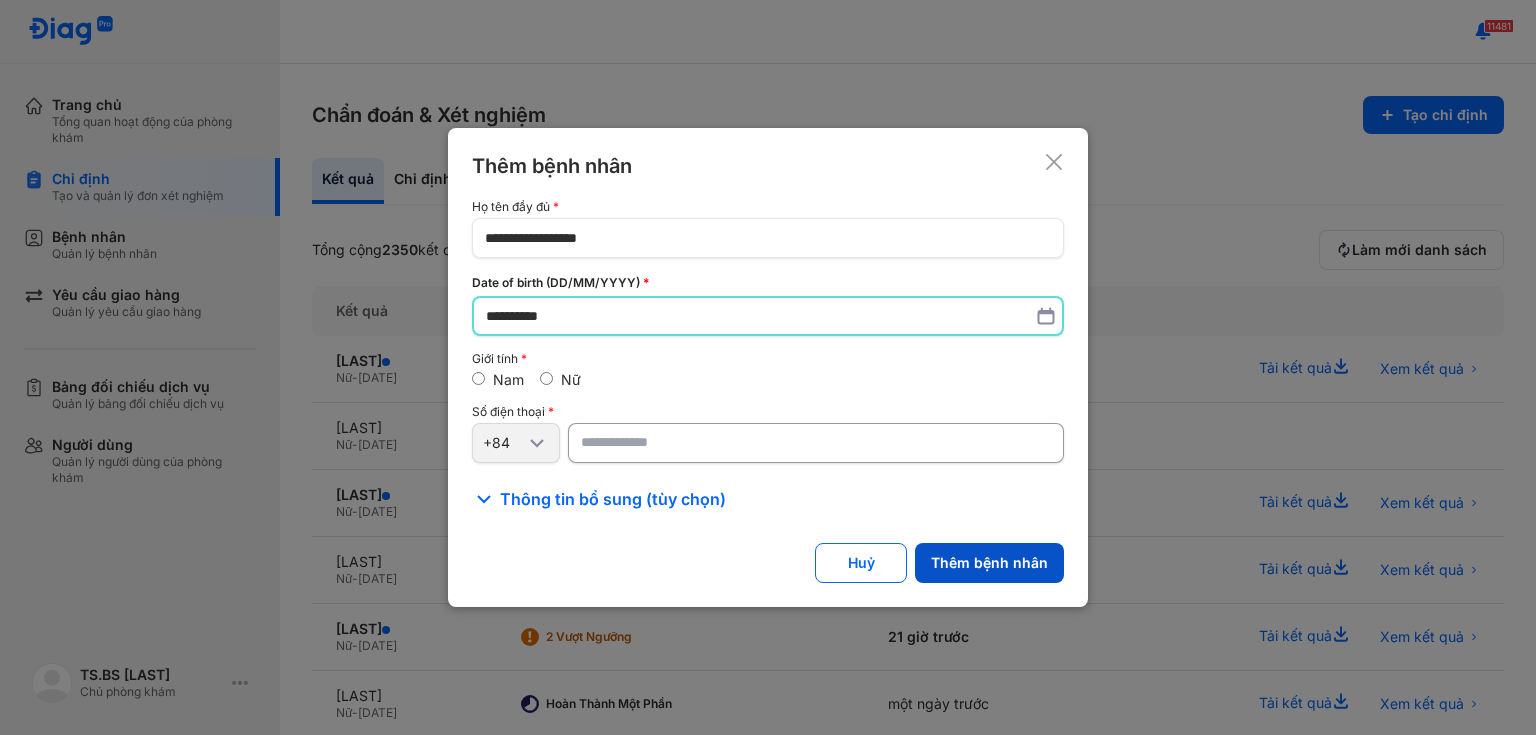 type on "**********" 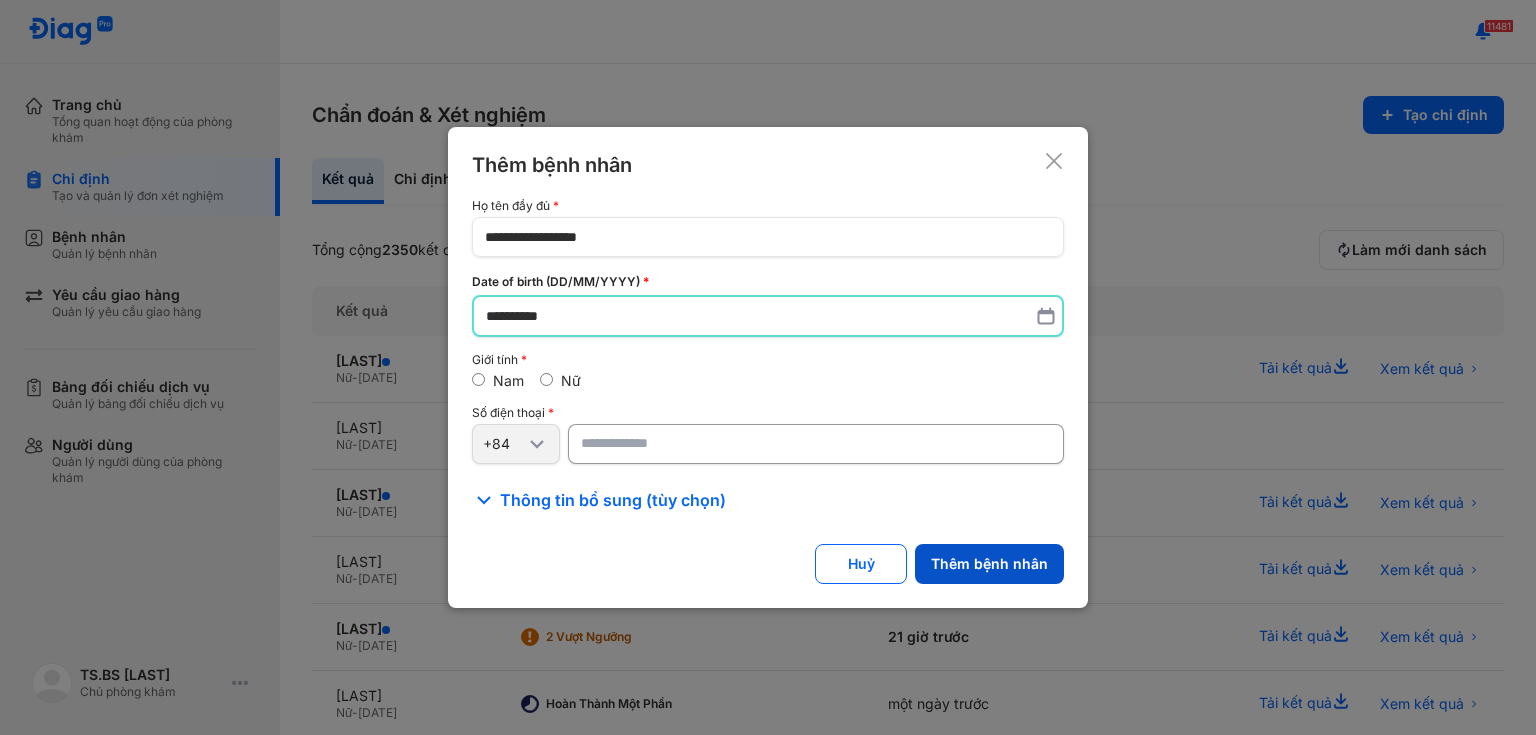 click on "Thêm bệnh nhân" at bounding box center (989, 564) 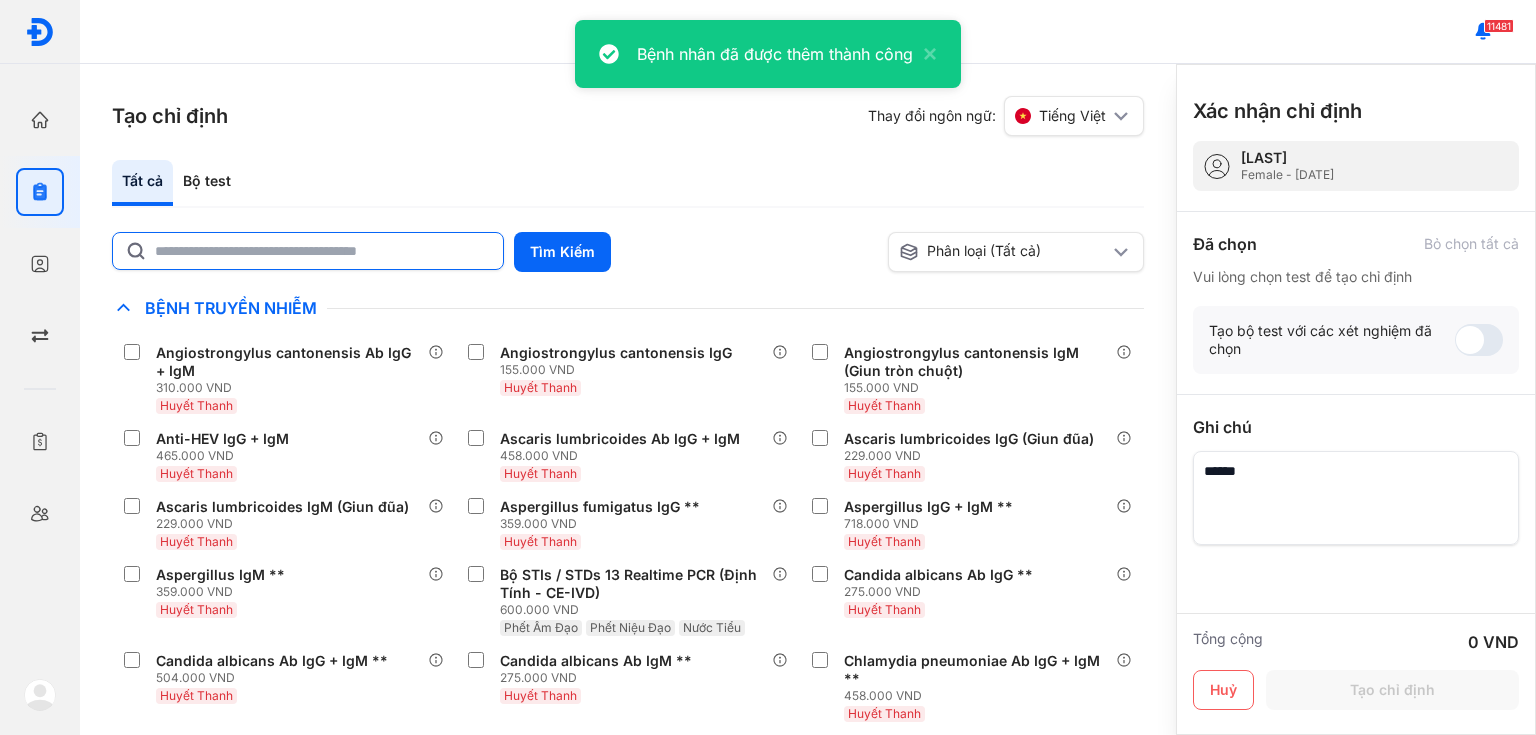 click 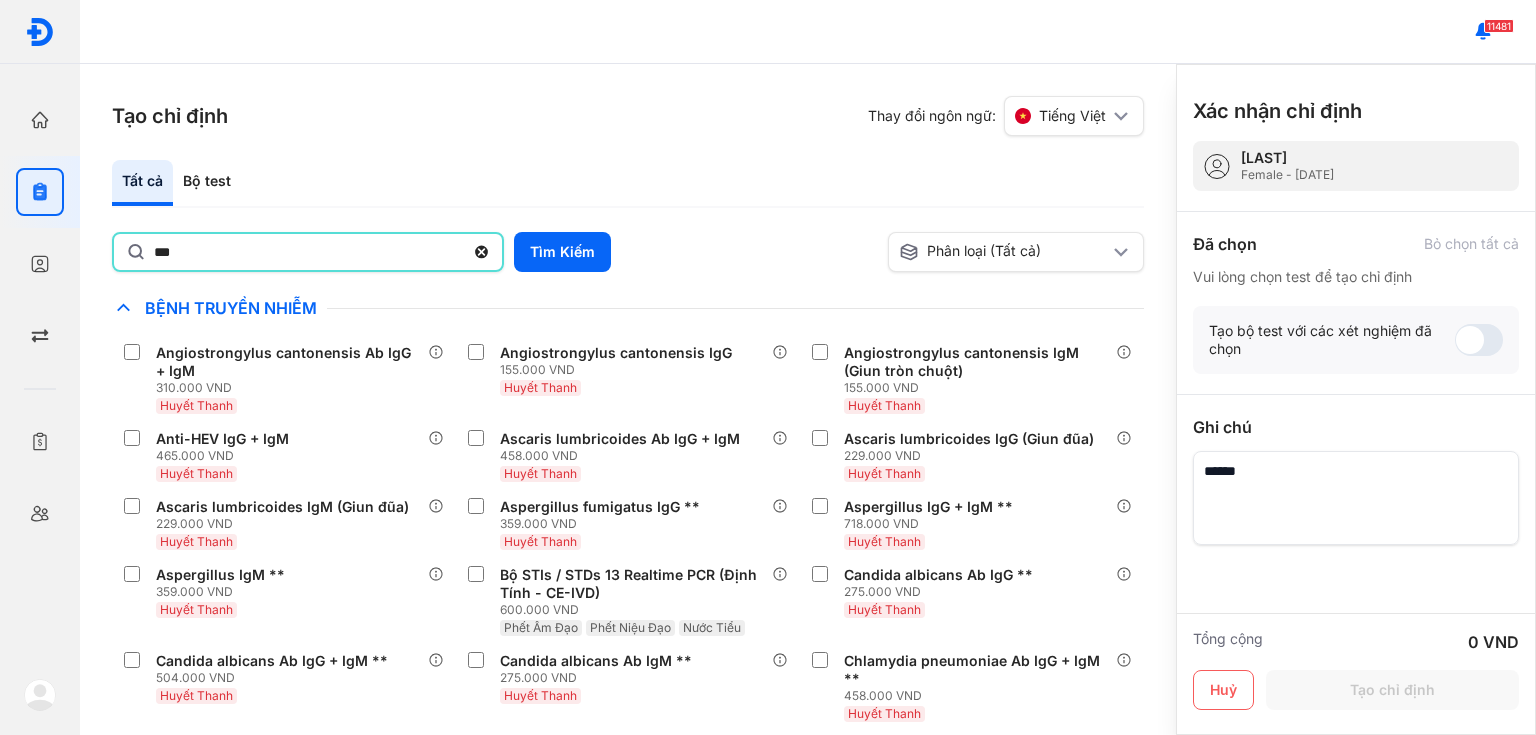 type on "***" 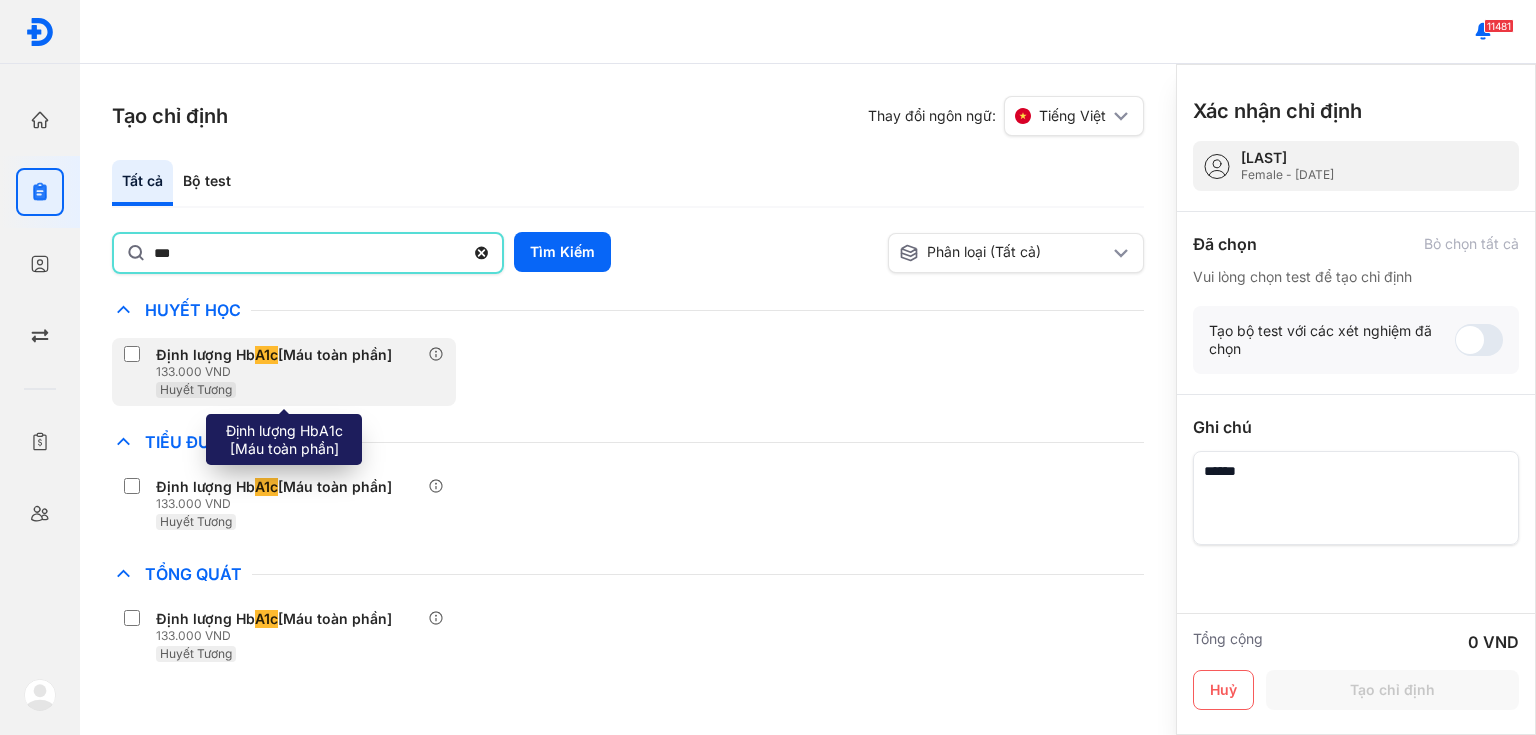 click on "Huyết Tương" at bounding box center (278, 389) 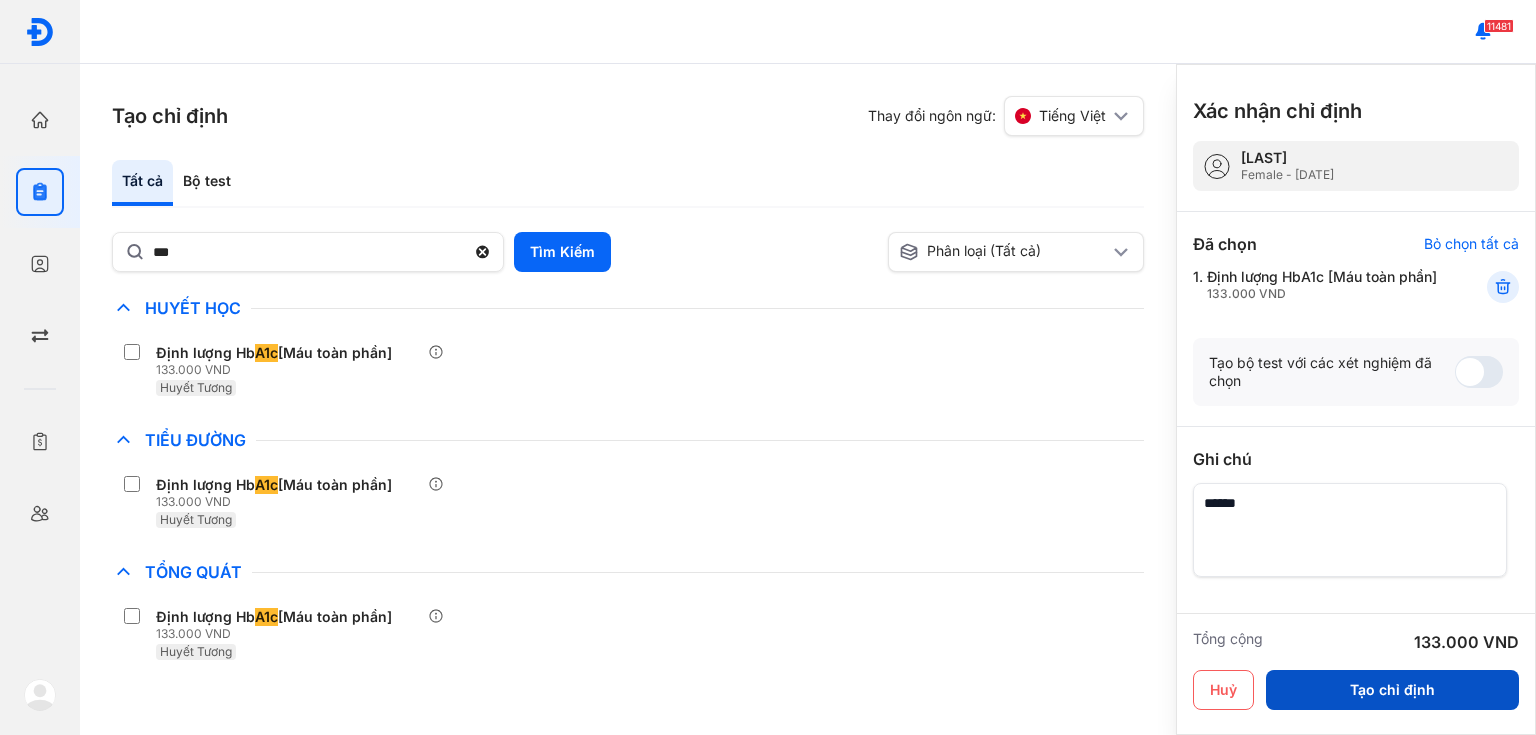 click on "Tạo chỉ định" at bounding box center [1392, 690] 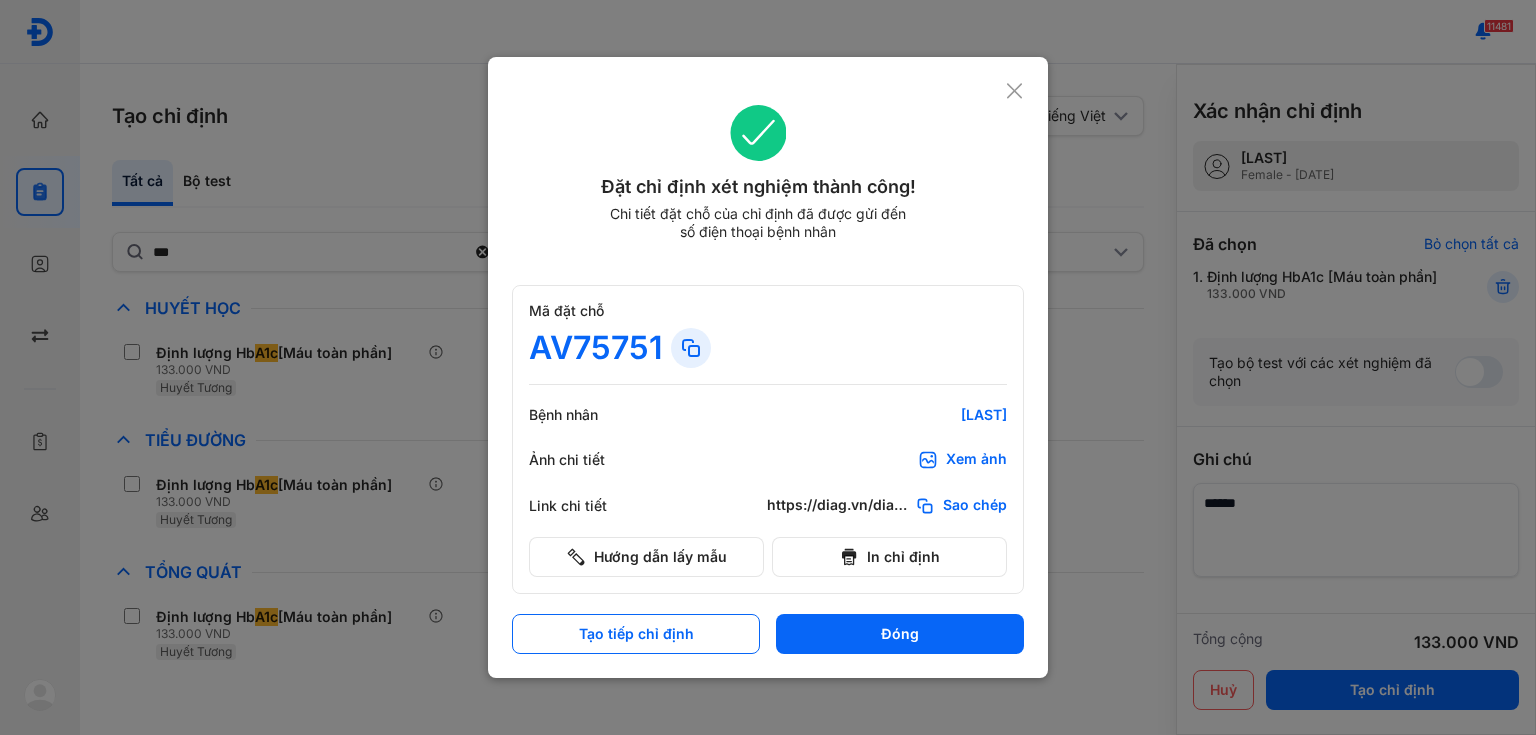 click on "Xem ảnh" at bounding box center [976, 460] 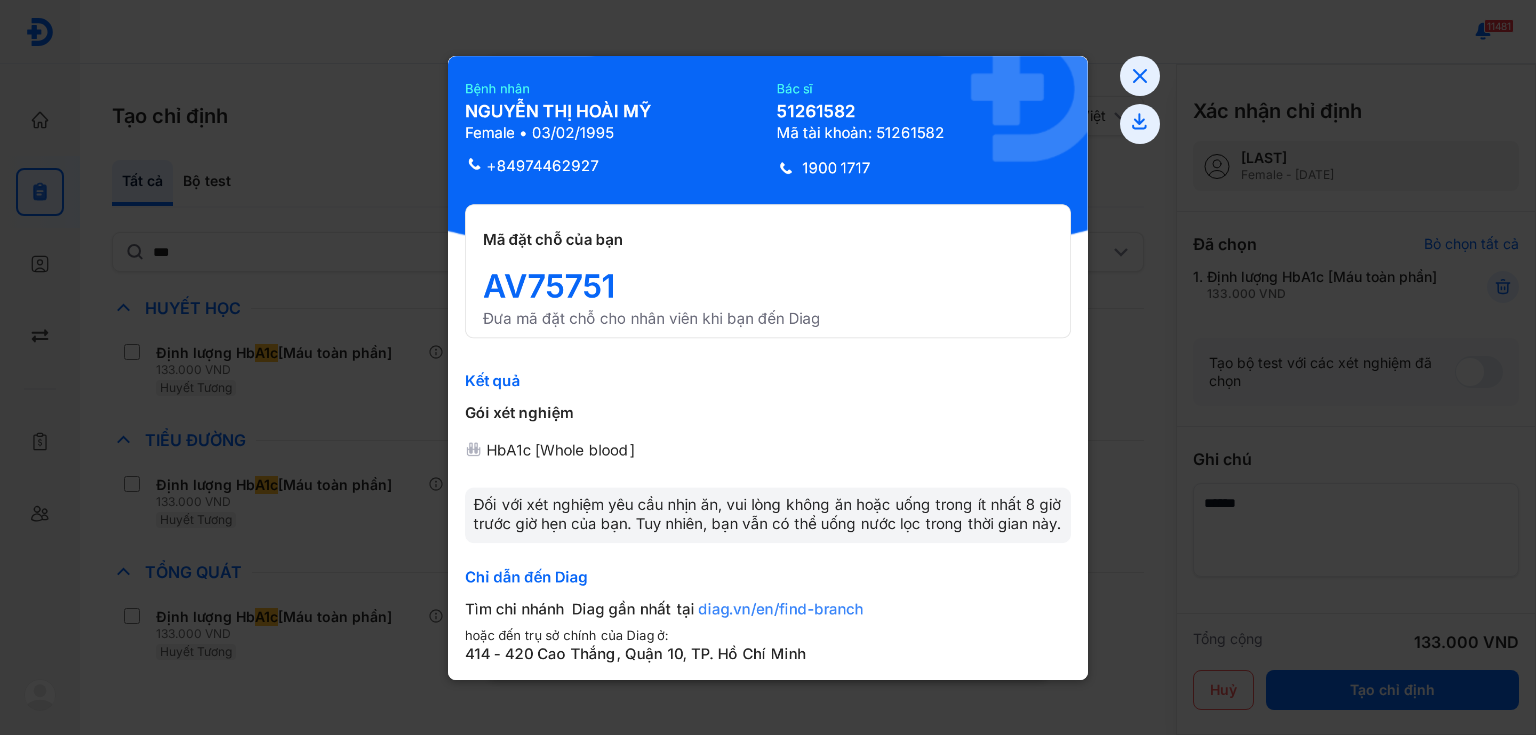 click at bounding box center [768, 367] 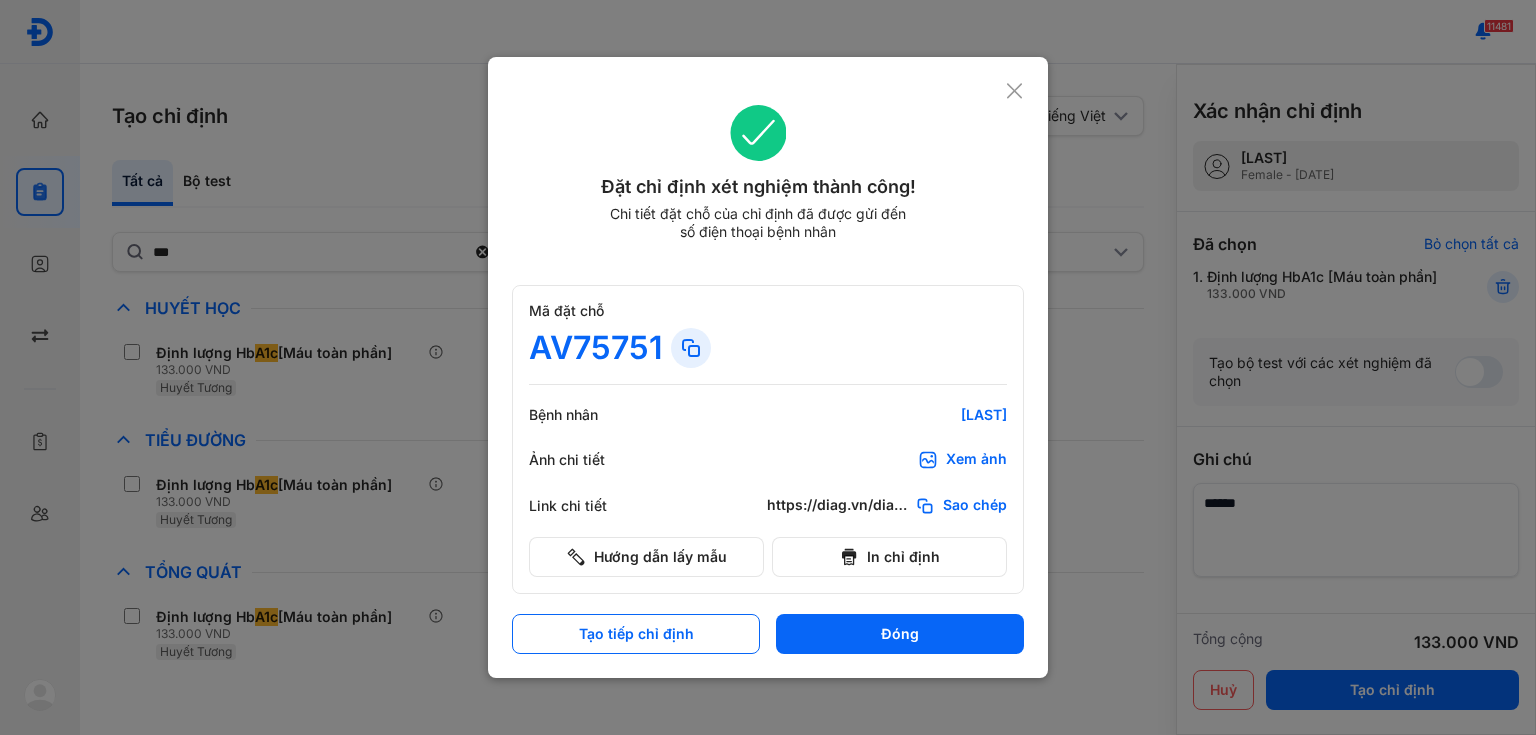 click at bounding box center [768, 367] 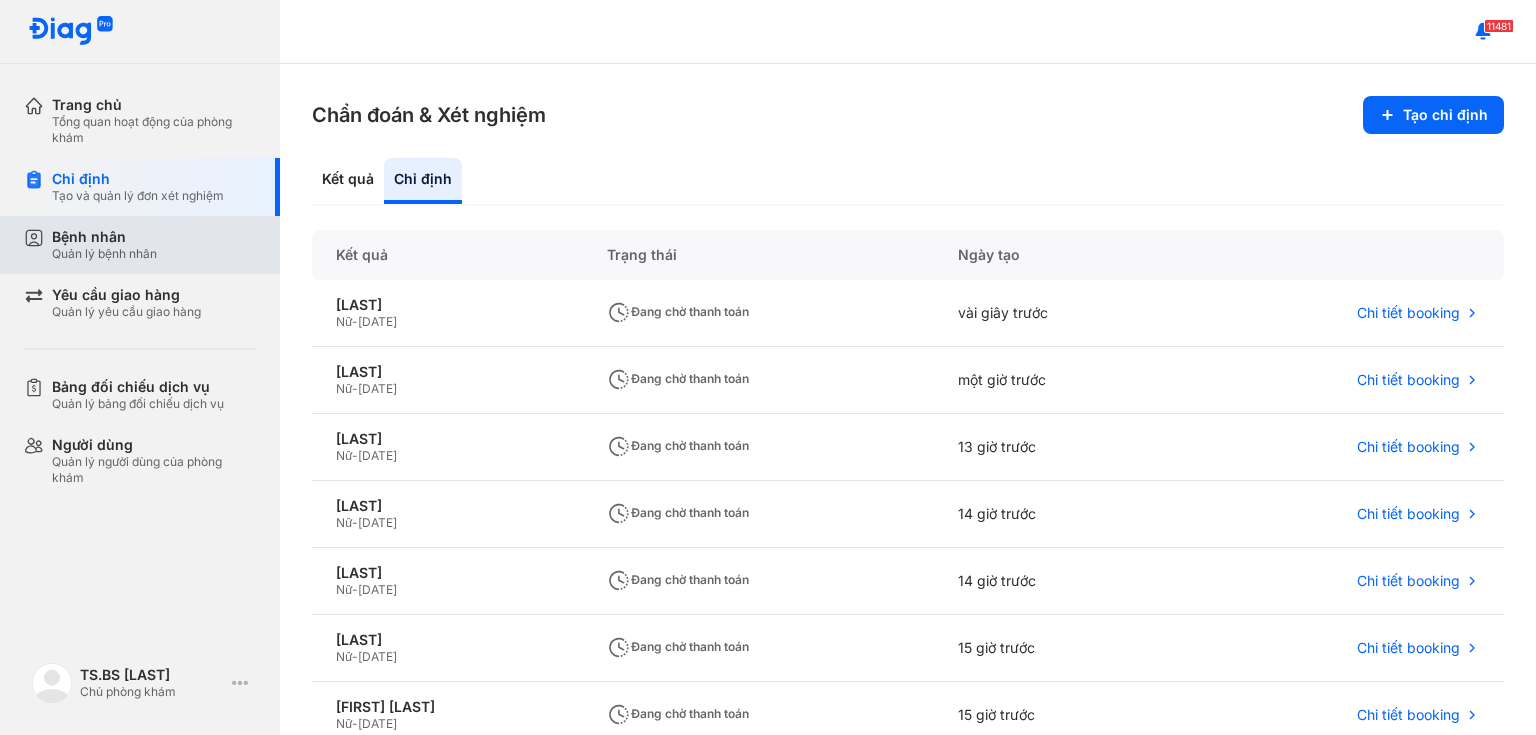click on "Bệnh nhân" at bounding box center (104, 237) 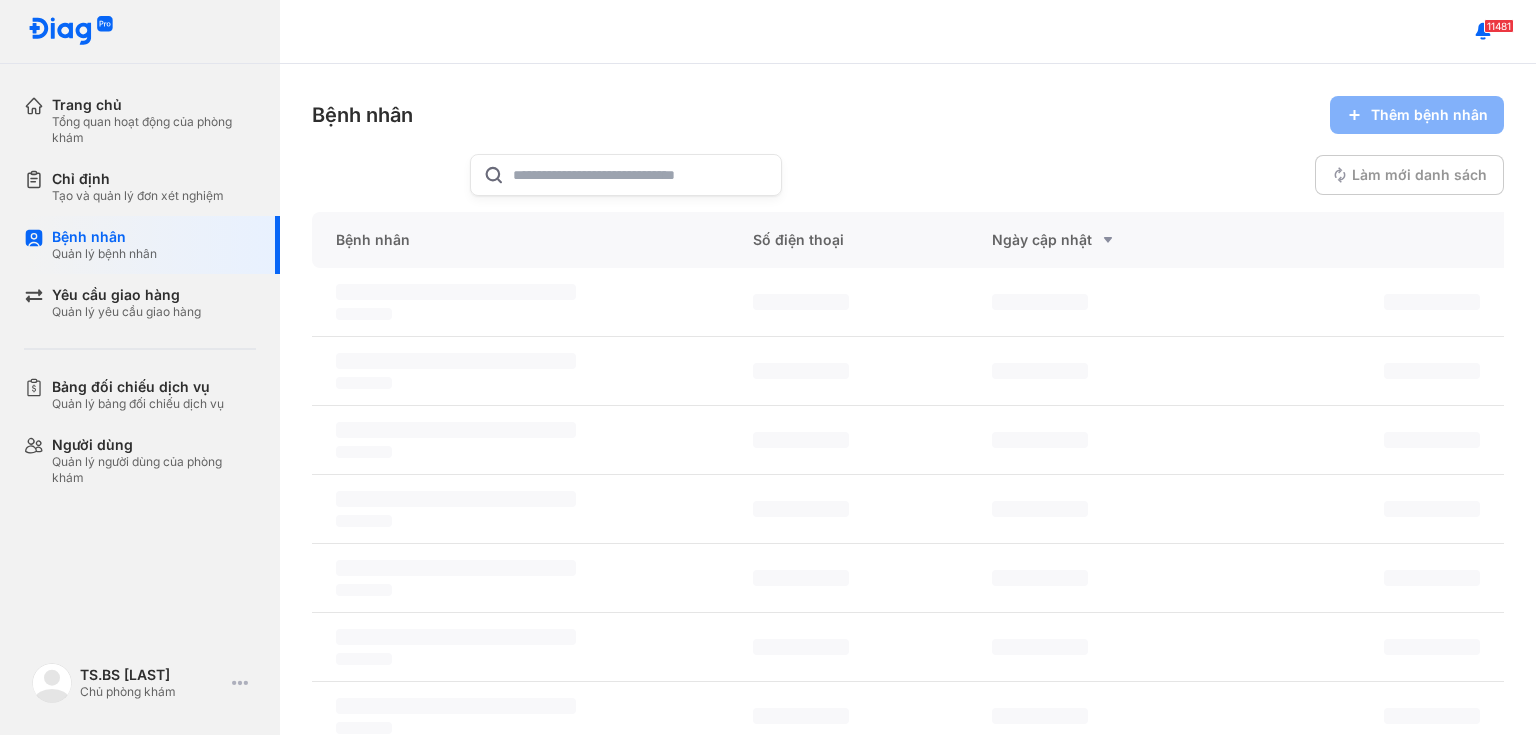 click 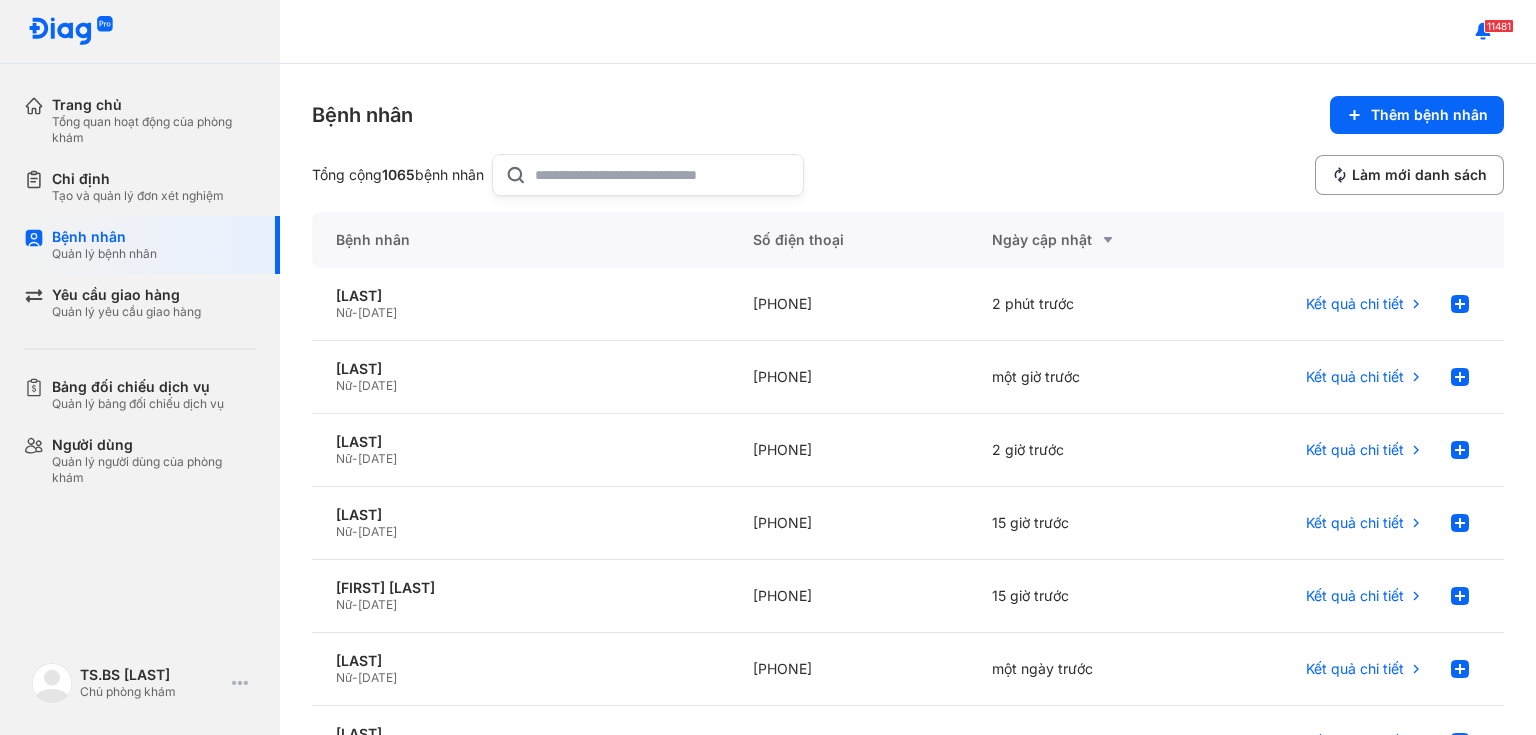 paste on "**********" 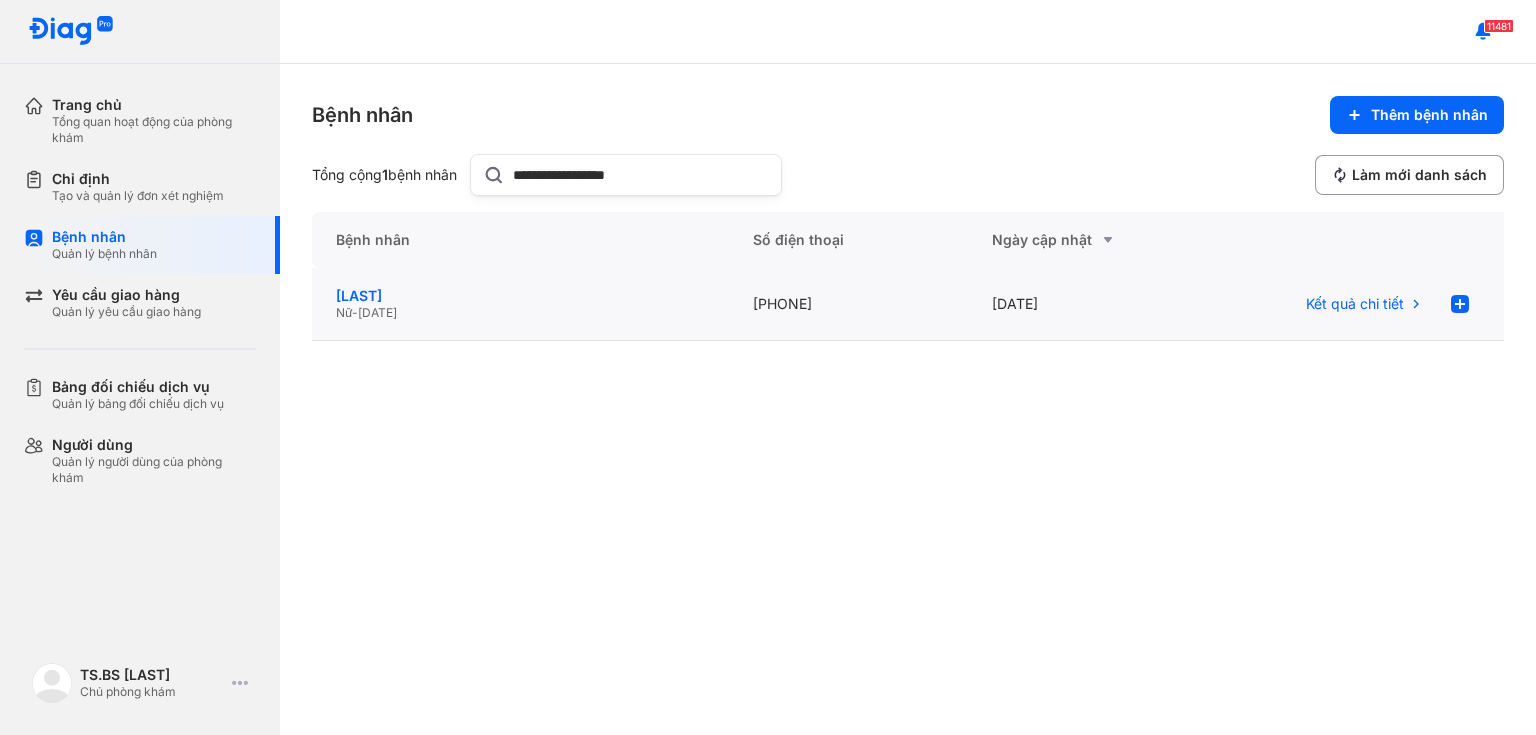 type on "**********" 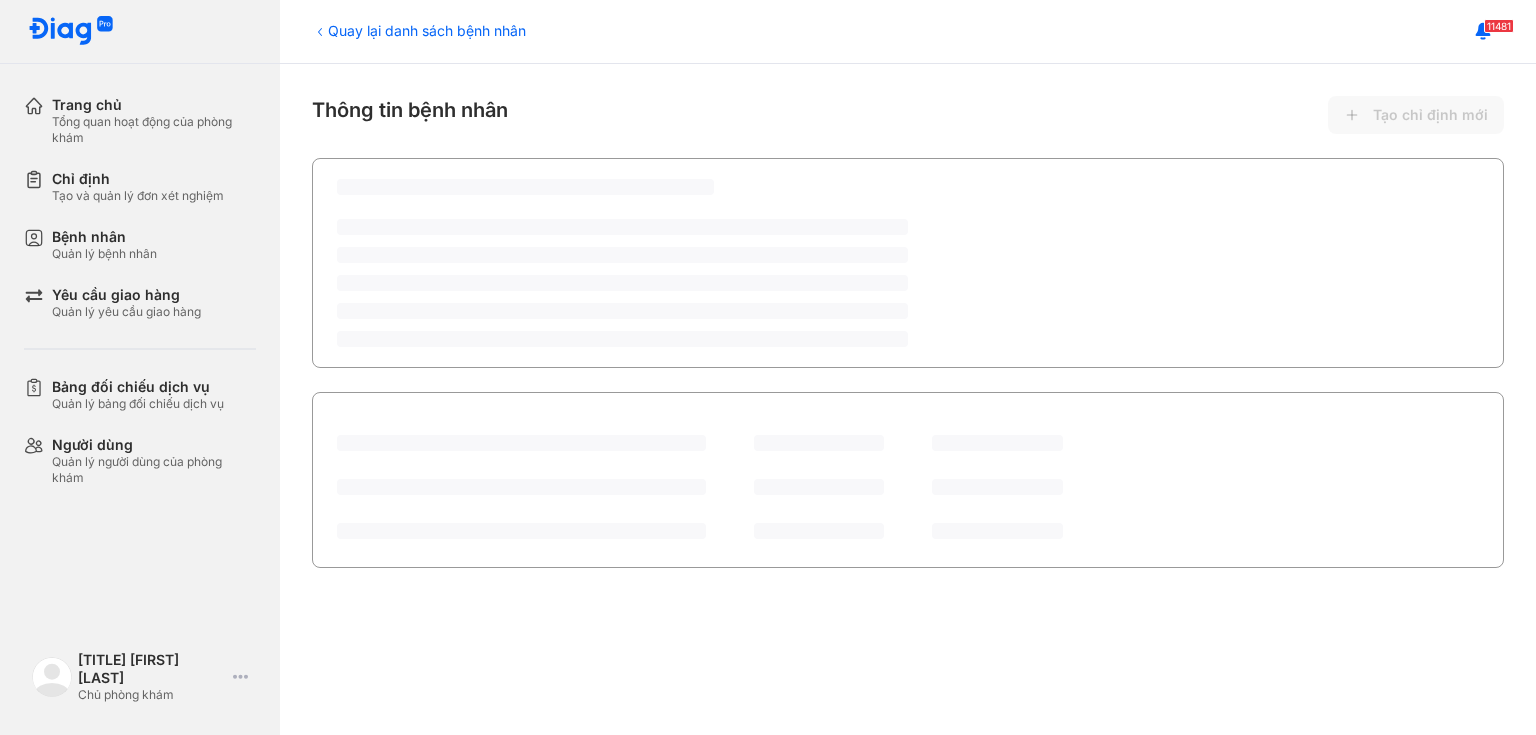 scroll, scrollTop: 0, scrollLeft: 0, axis: both 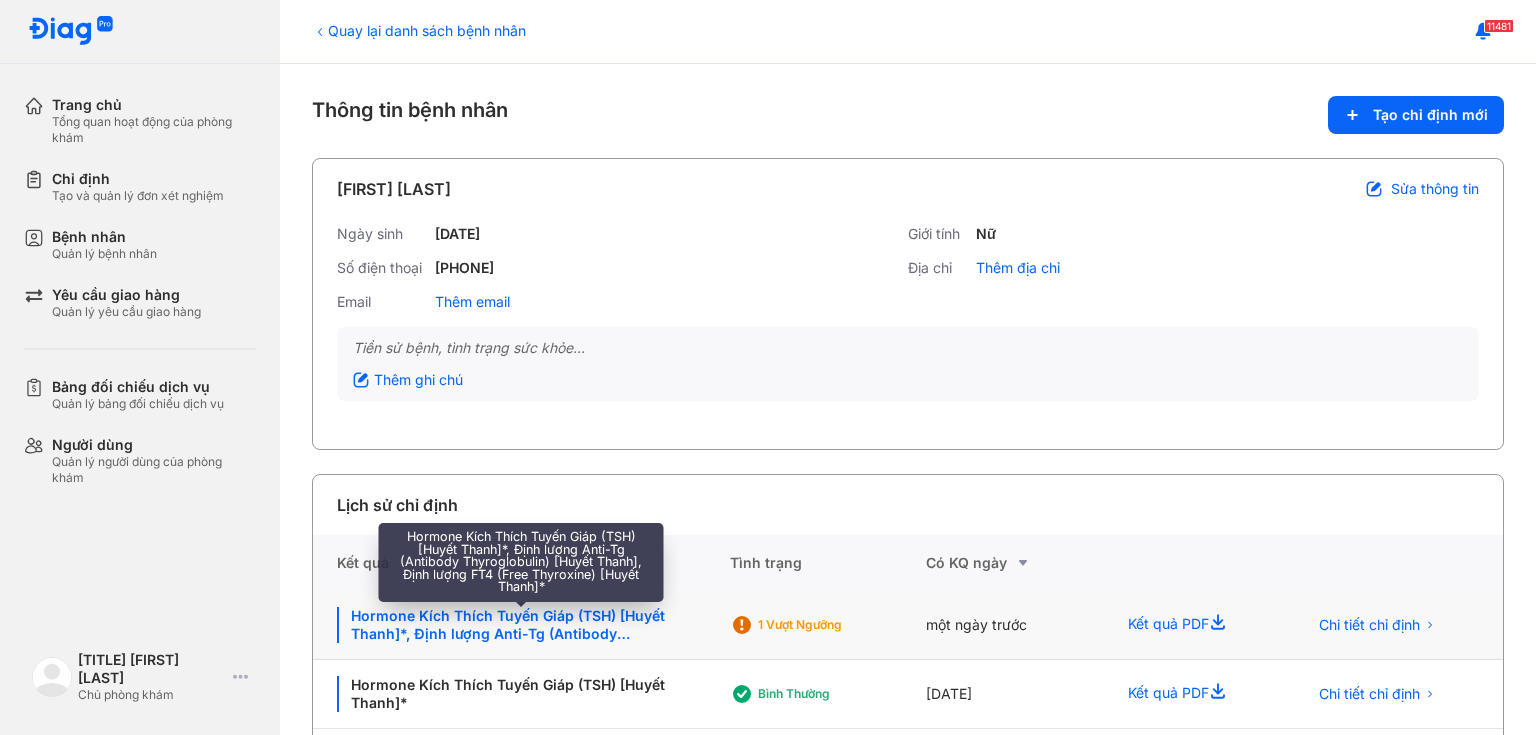 click on "Hormone Kích Thích Tuyến Giáp (TSH) [Huyết Thanh]*, Định lượng Anti-Tg (Antibody Thyroglobulin) [Huyết Thanh], Định lượng FT4 (Free Thyroxine) [Huyết Thanh]*" 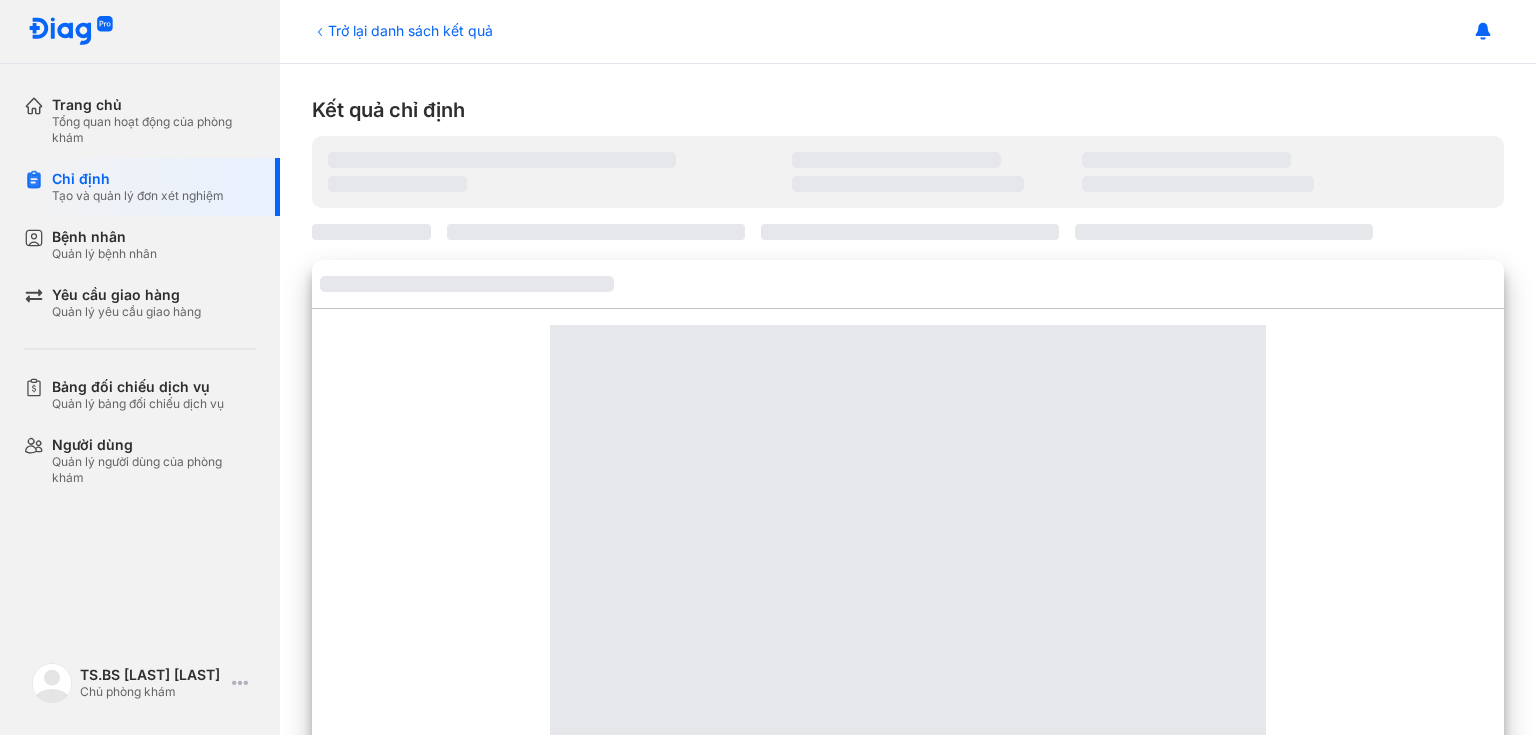 scroll, scrollTop: 0, scrollLeft: 0, axis: both 